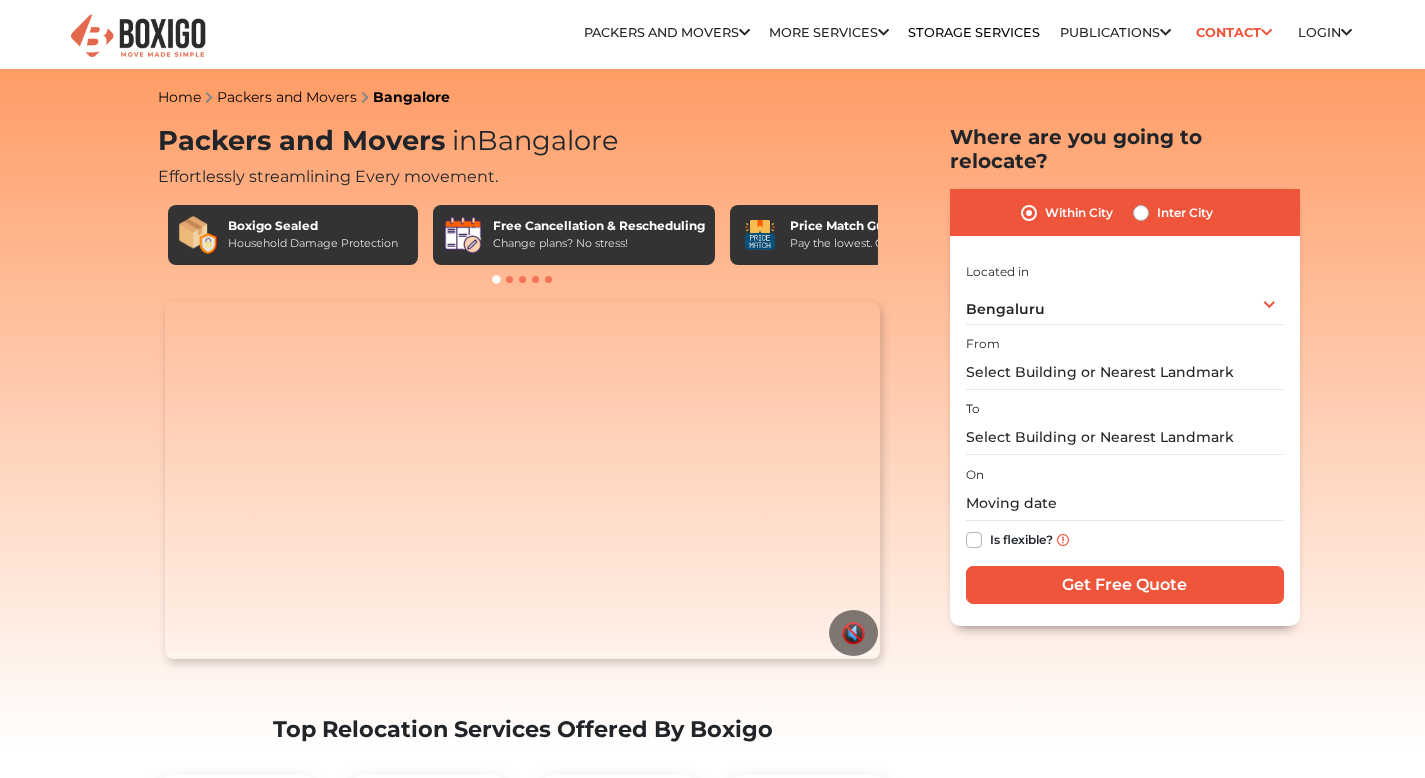 scroll, scrollTop: 0, scrollLeft: 0, axis: both 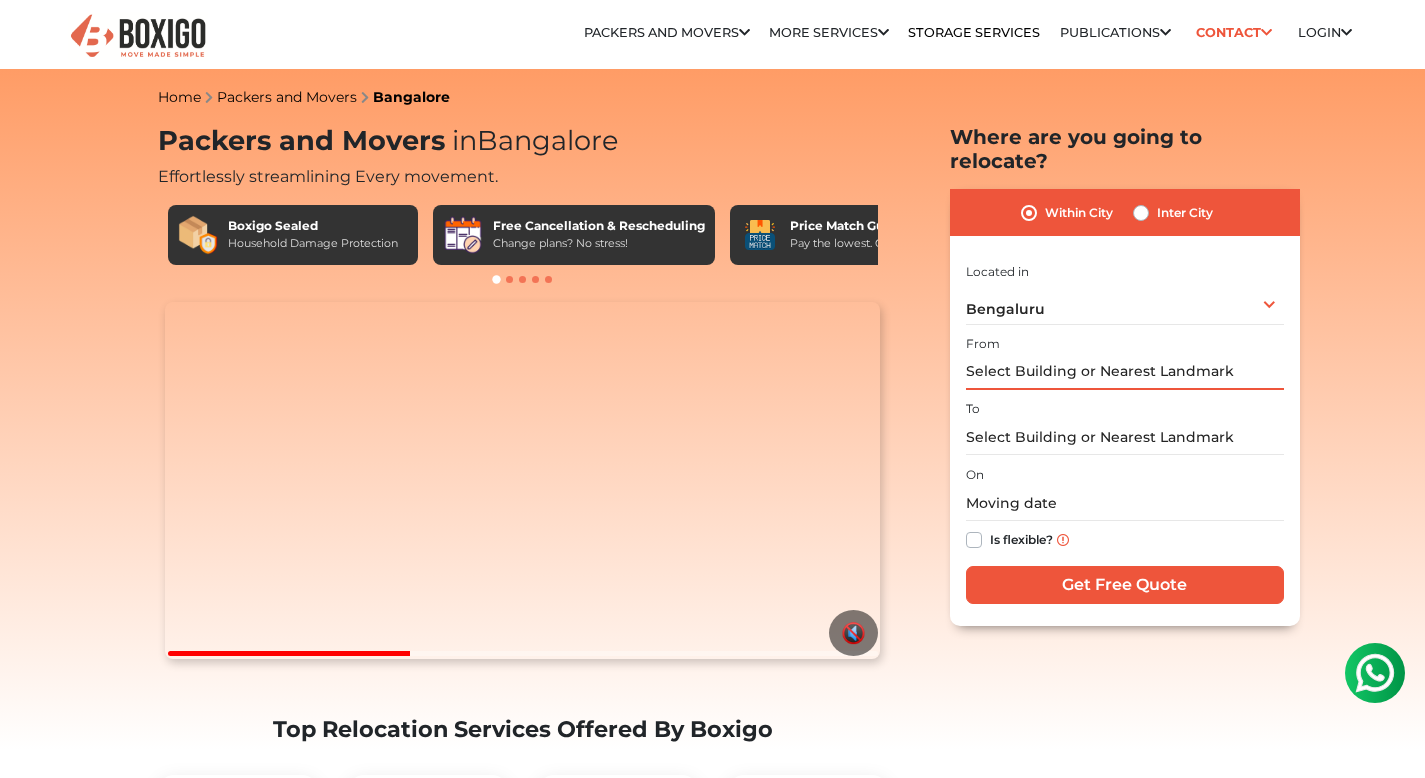 click at bounding box center [1125, 372] 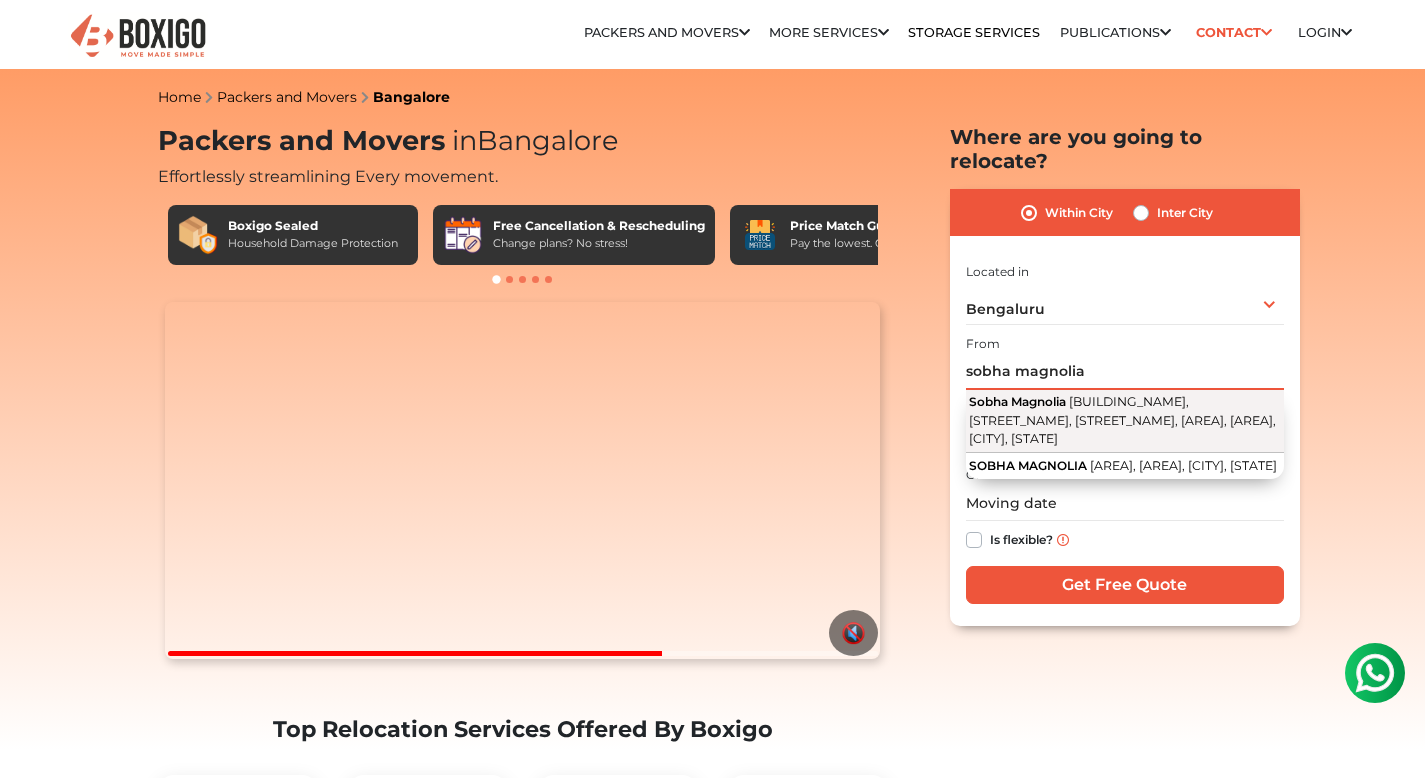 type on "sobha magnolia" 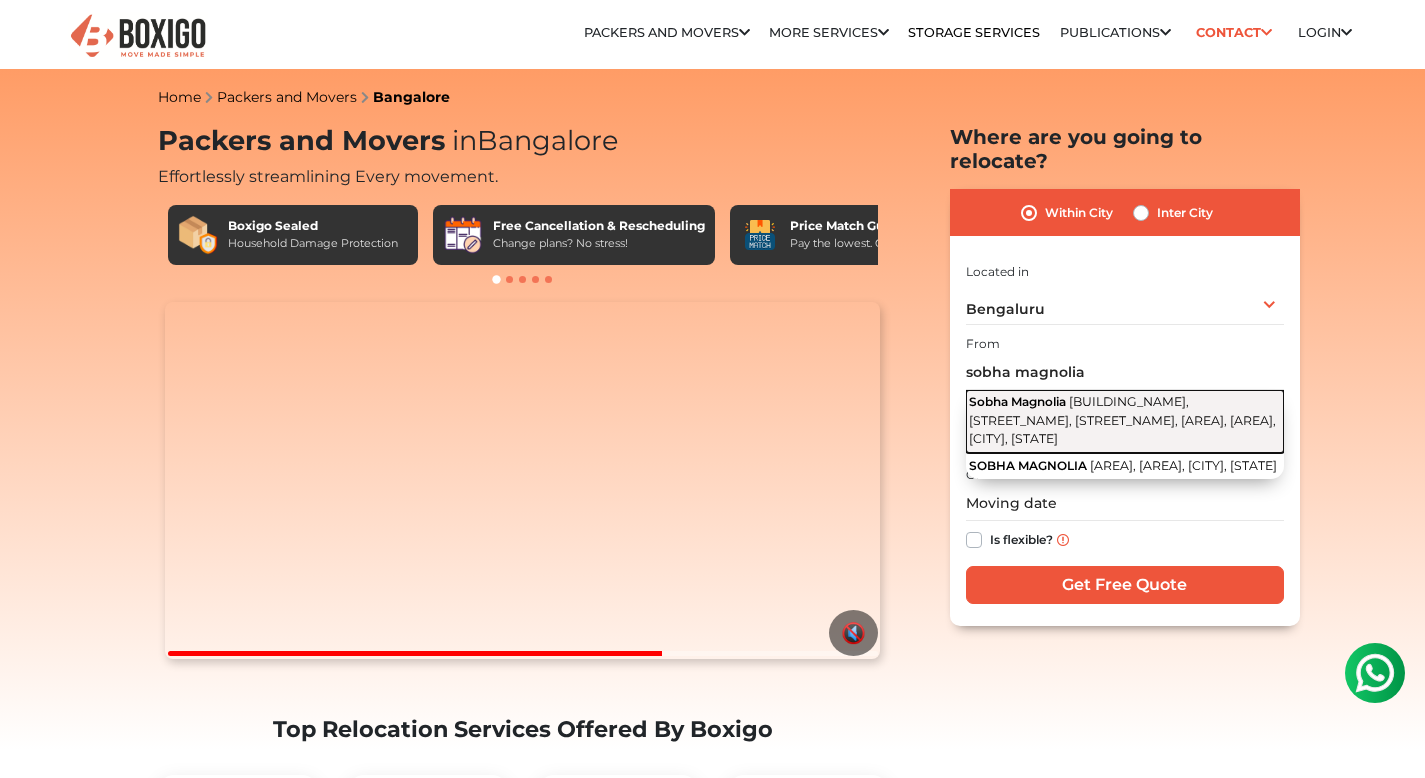 click on "[BUILDING_NAME], [STREET_NAME], [STREET_NAME], [AREA], [AREA], [CITY], [STATE]" at bounding box center (1122, 420) 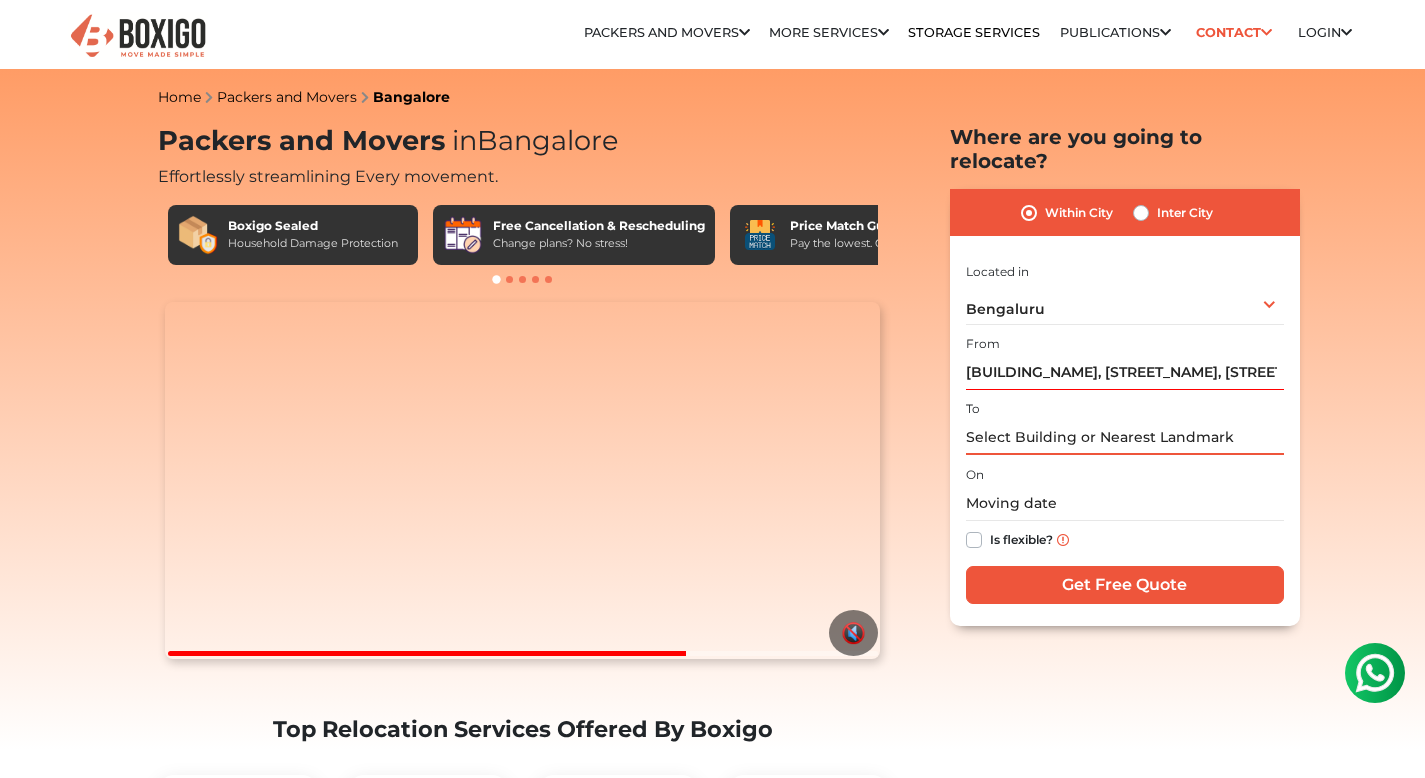 click at bounding box center (1125, 437) 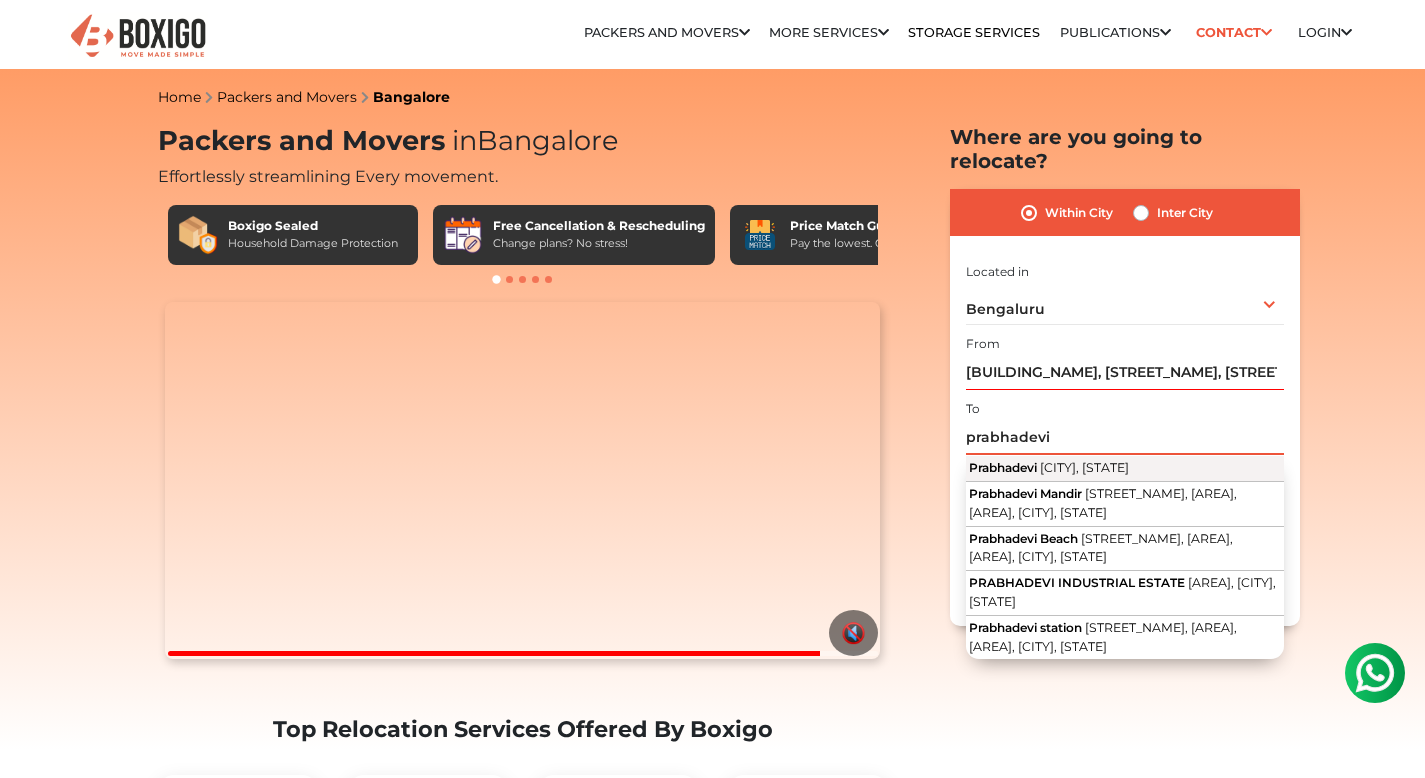 type on "prabhadevi" 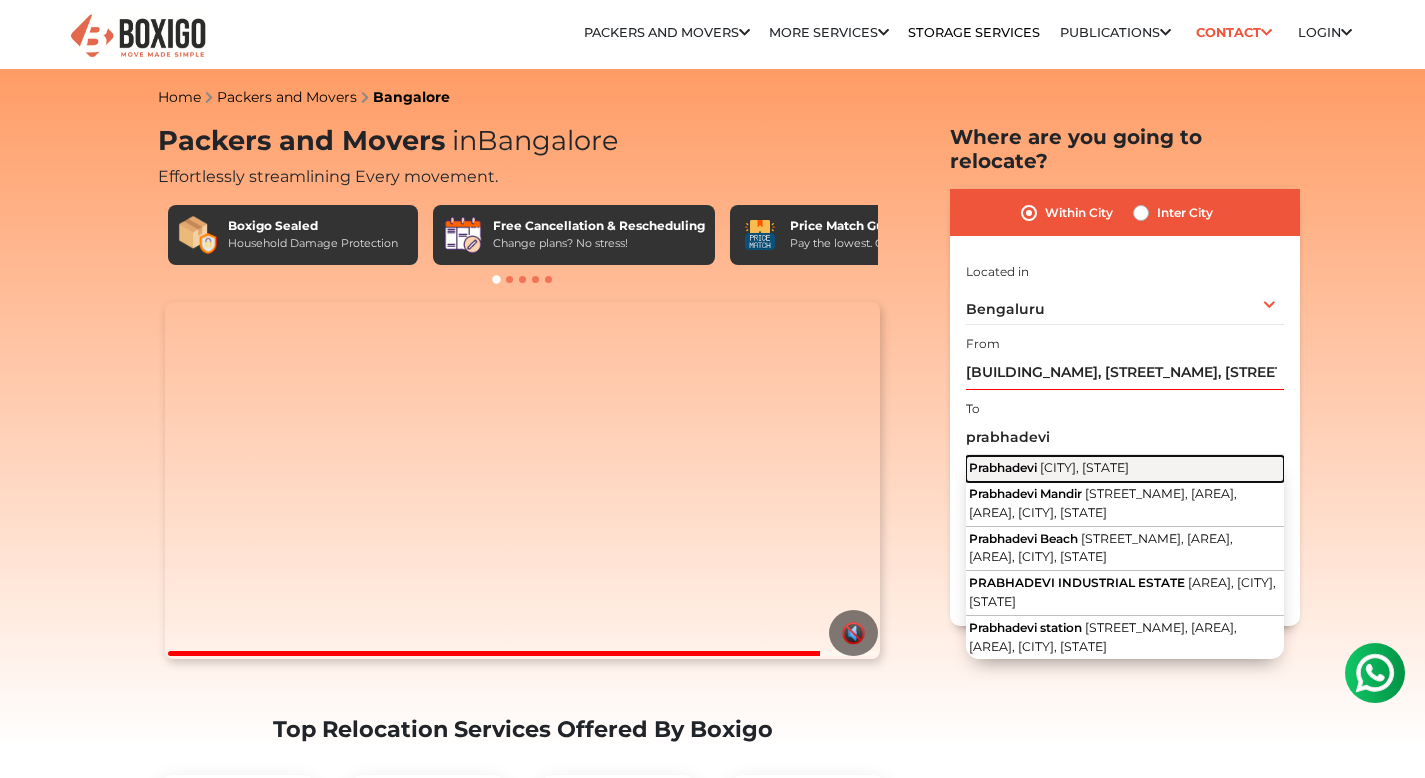 click on "[CITY], [STATE]" at bounding box center [1084, 467] 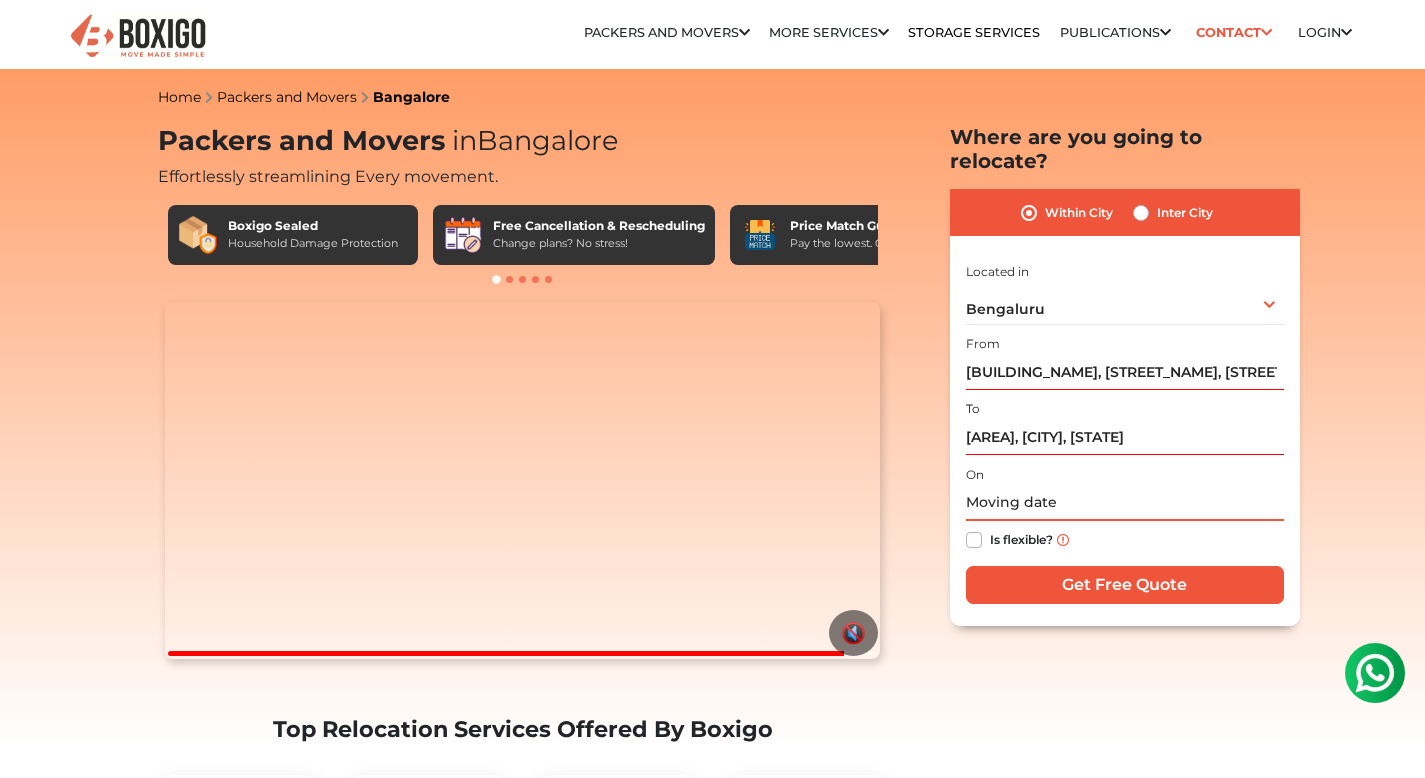 click at bounding box center [1125, 503] 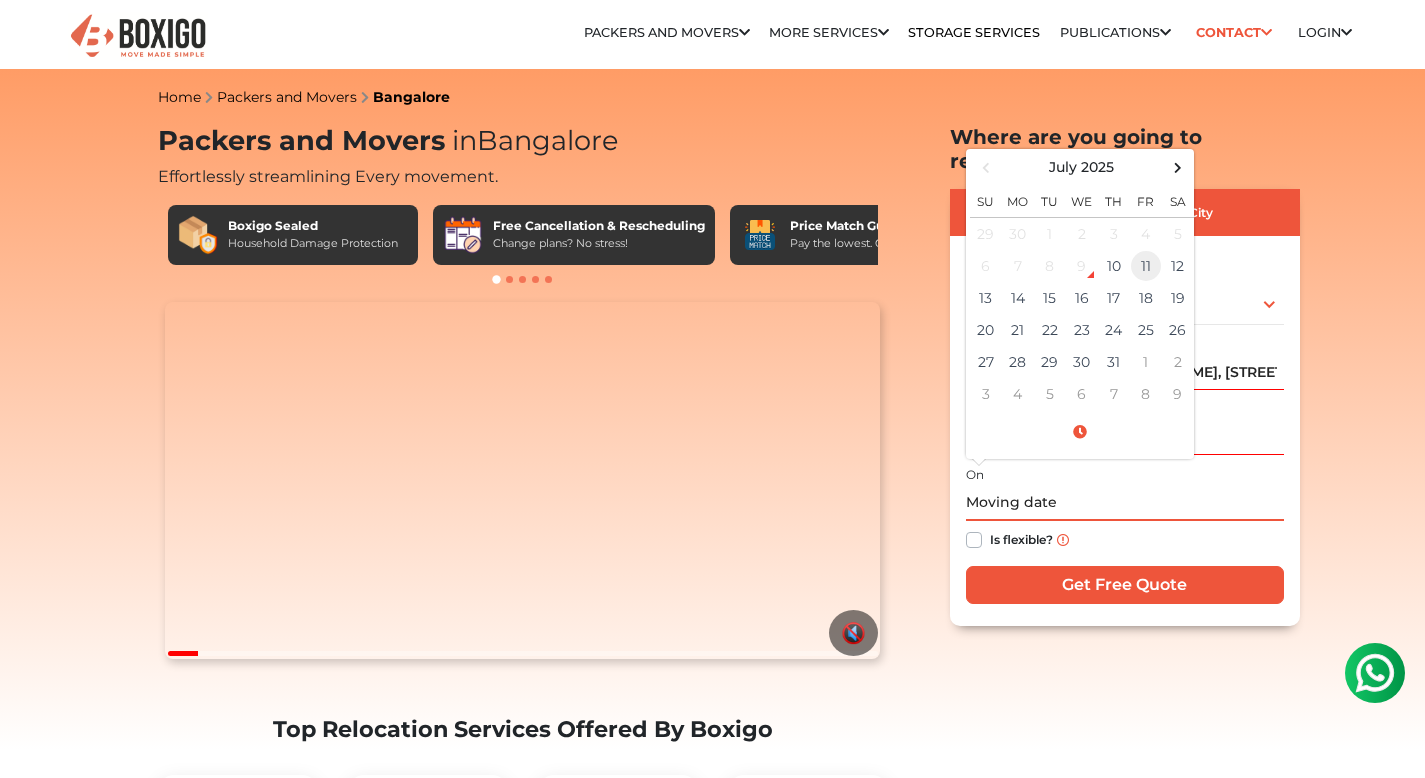 click on "11" at bounding box center (1146, 233) 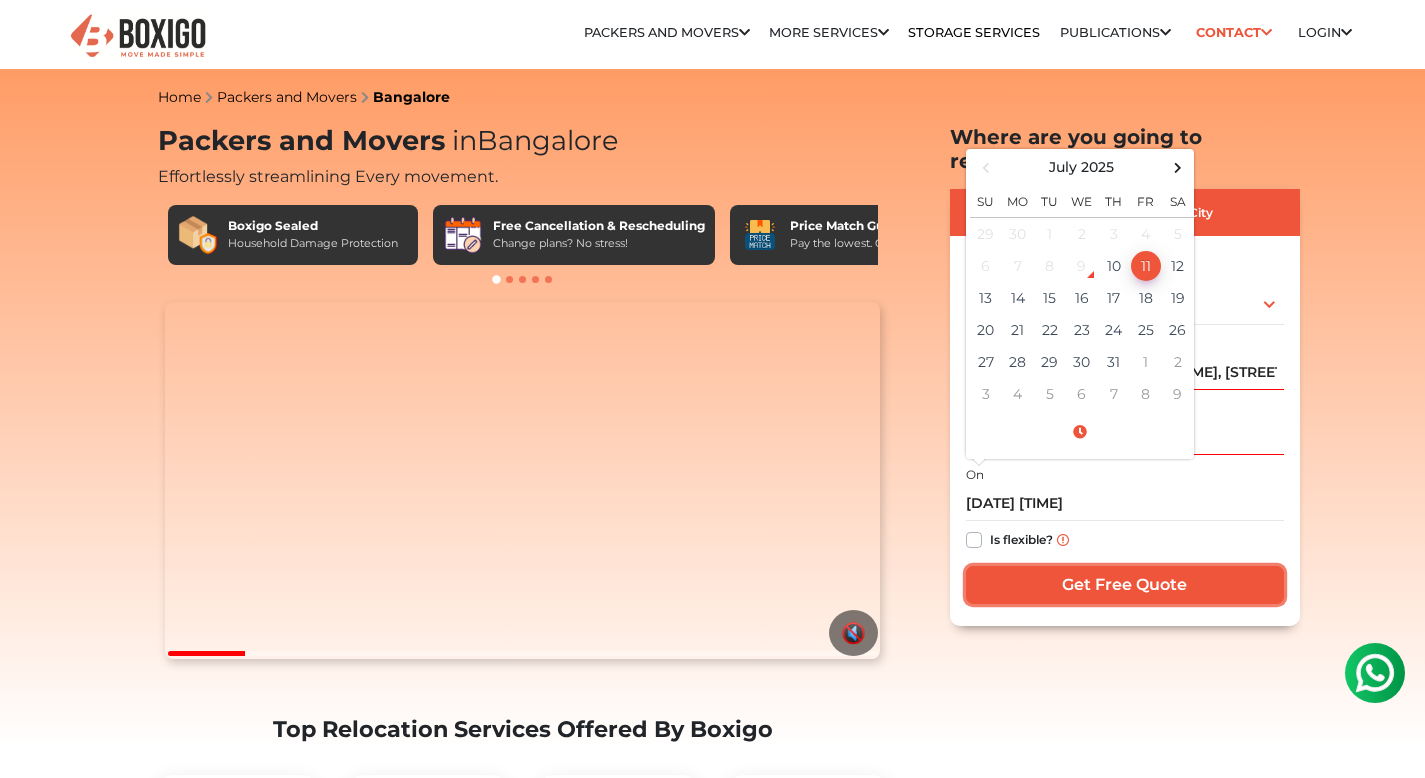 click on "Get Free Quote" at bounding box center (1125, 585) 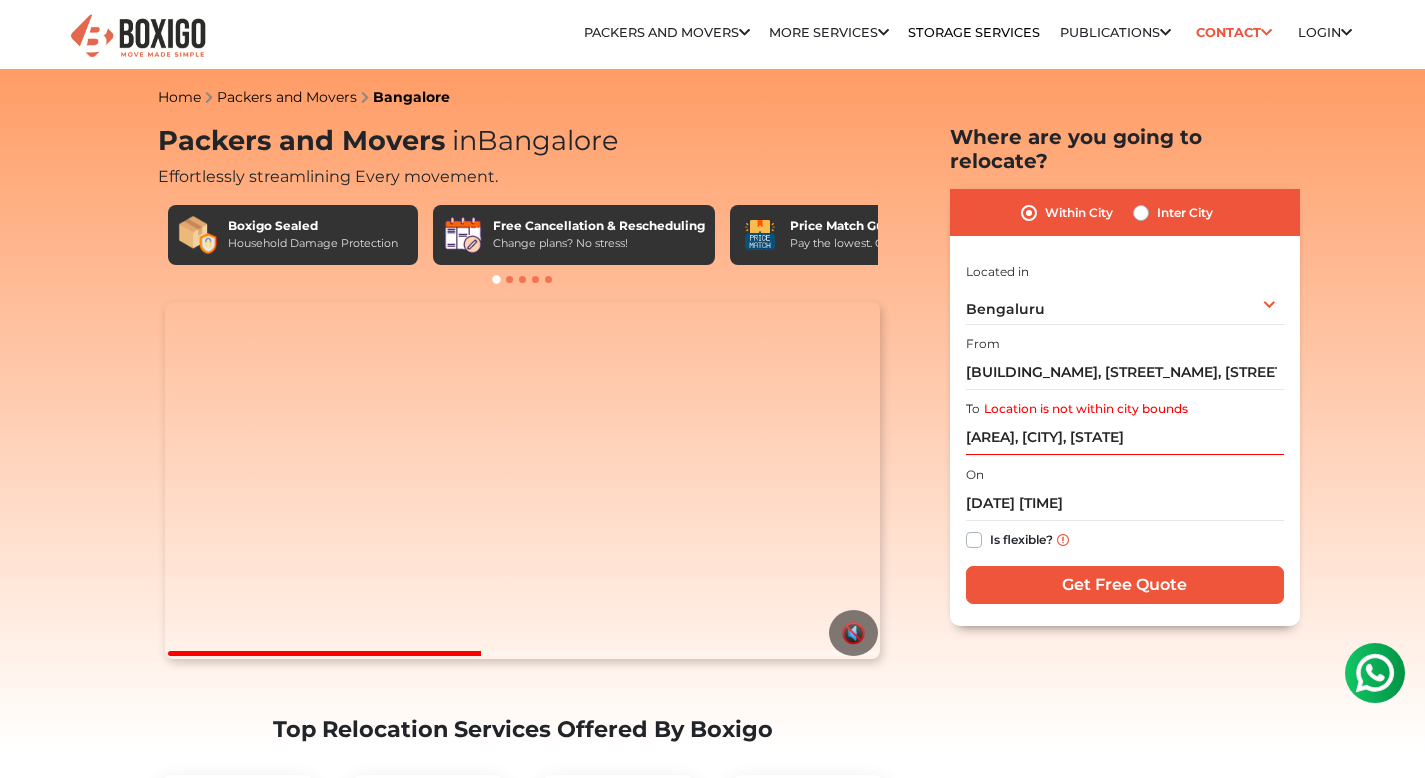 click on "Inter City" at bounding box center (1185, 213) 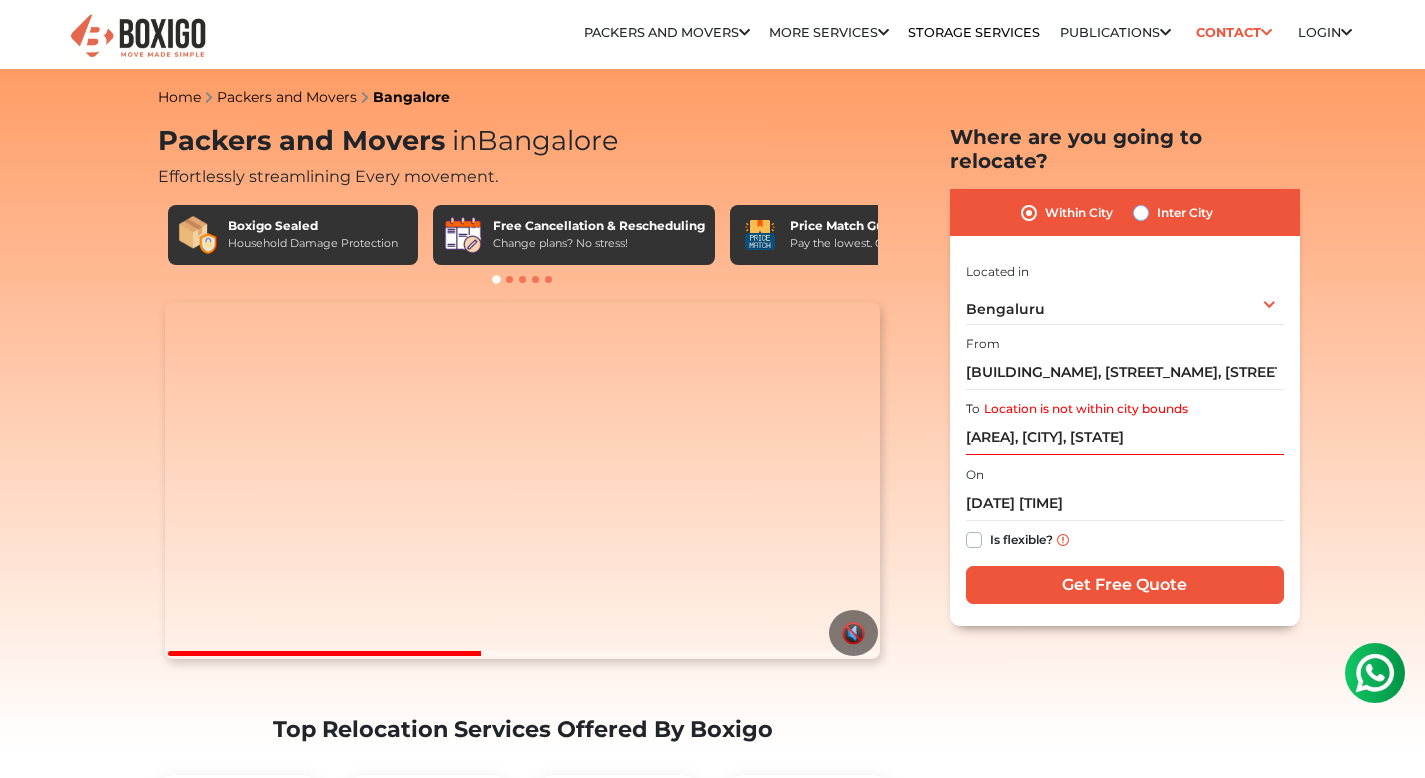 click on "Inter City" at bounding box center [1141, 211] 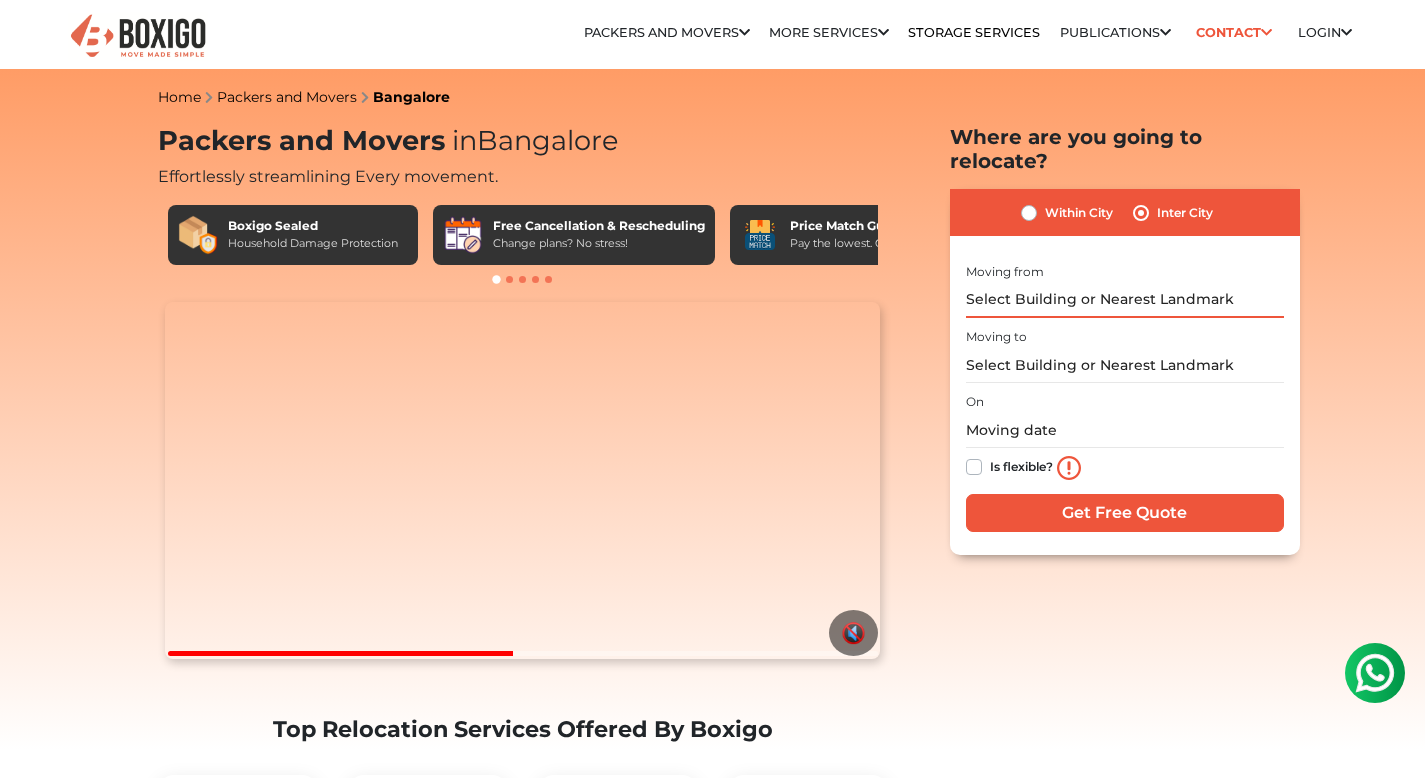 click at bounding box center (1125, 300) 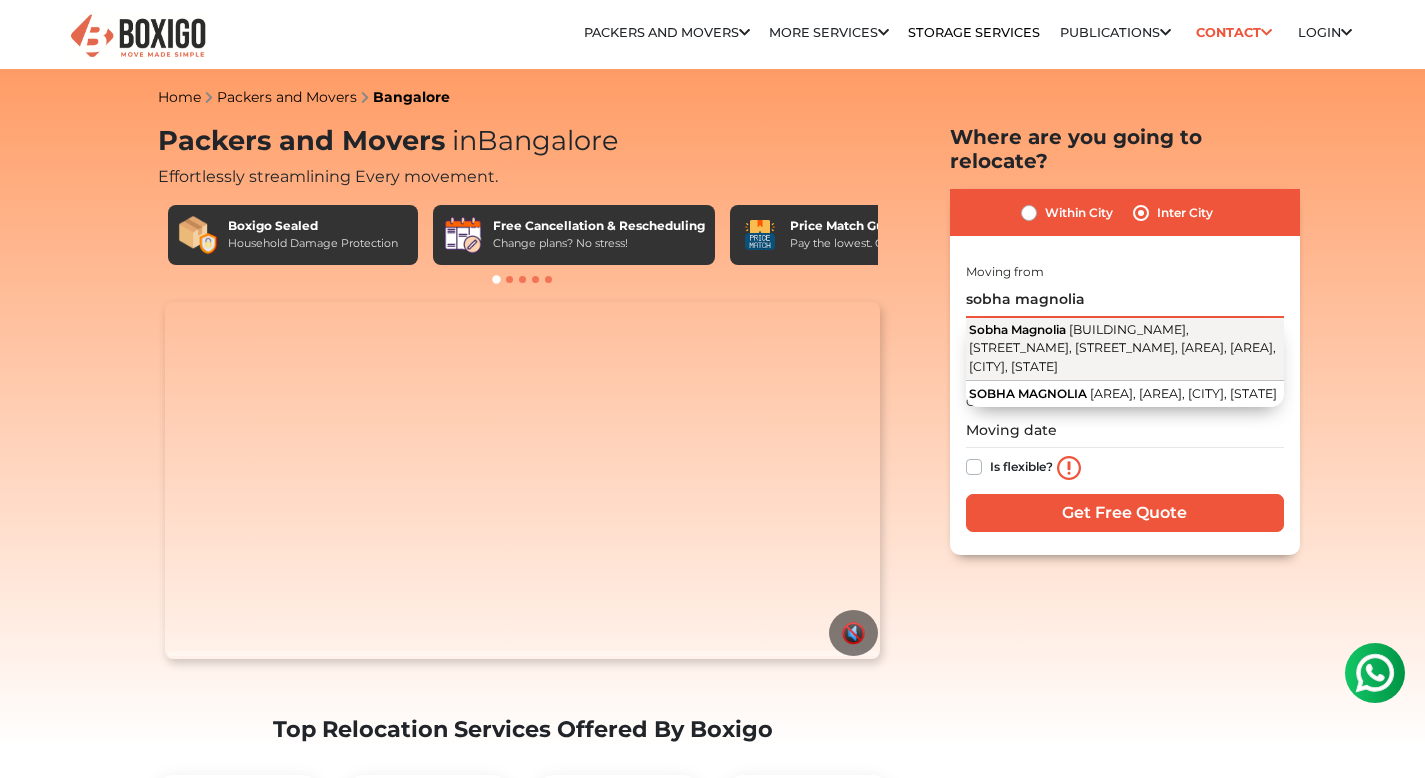 type on "sobha magnolia" 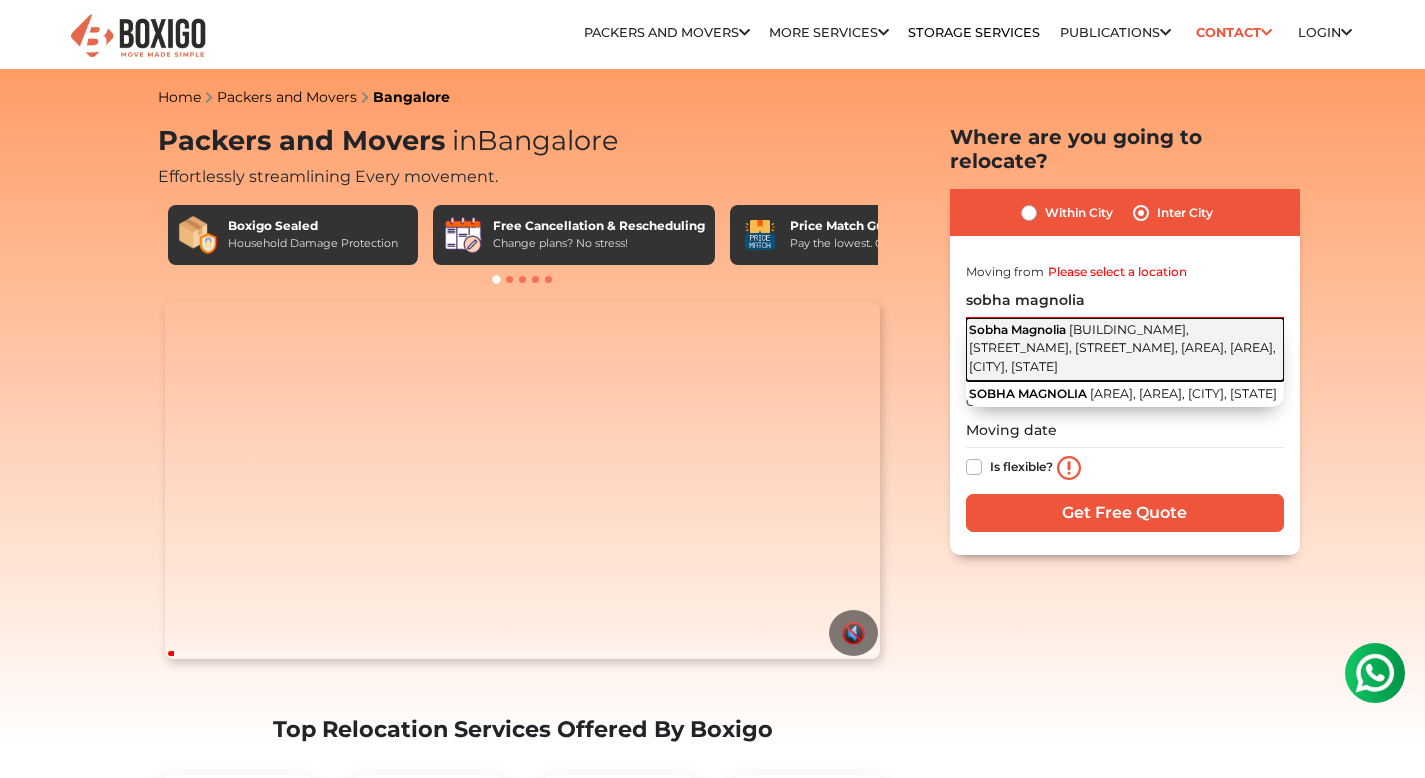 click on "[BUILDING_NAME], [STREET_NAME], [STREET_NAME], [AREA], [AREA], [CITY], [STATE]" at bounding box center [1122, 348] 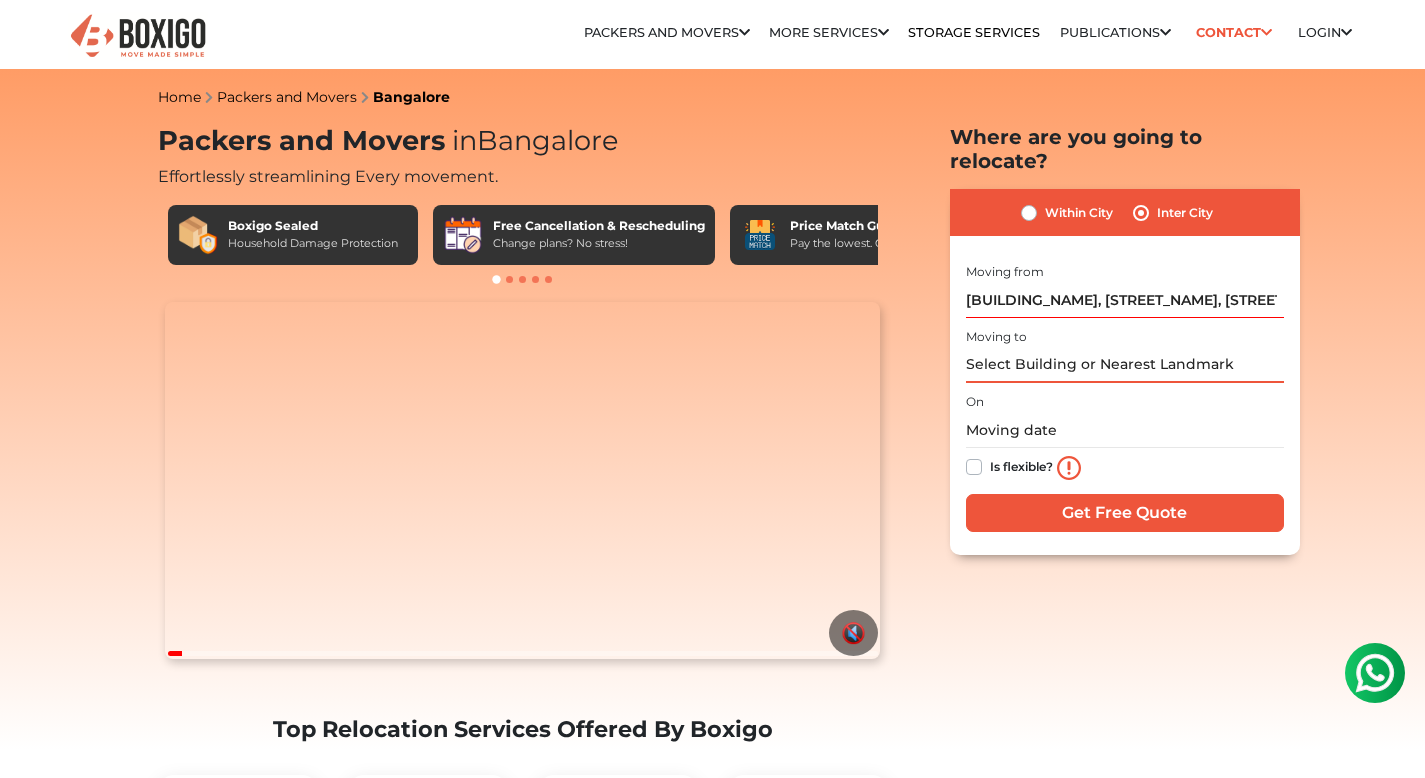 click at bounding box center [1125, 365] 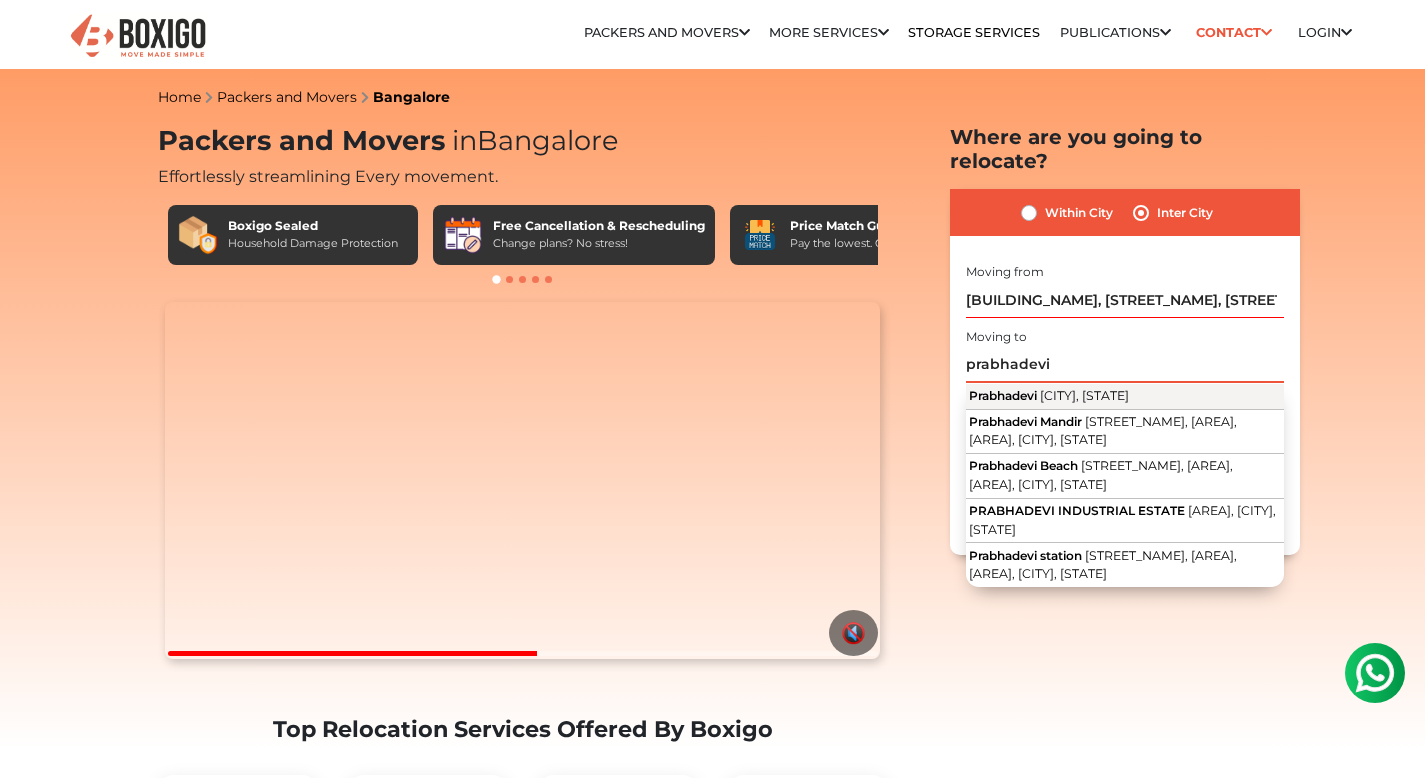 type on "prabhadevi" 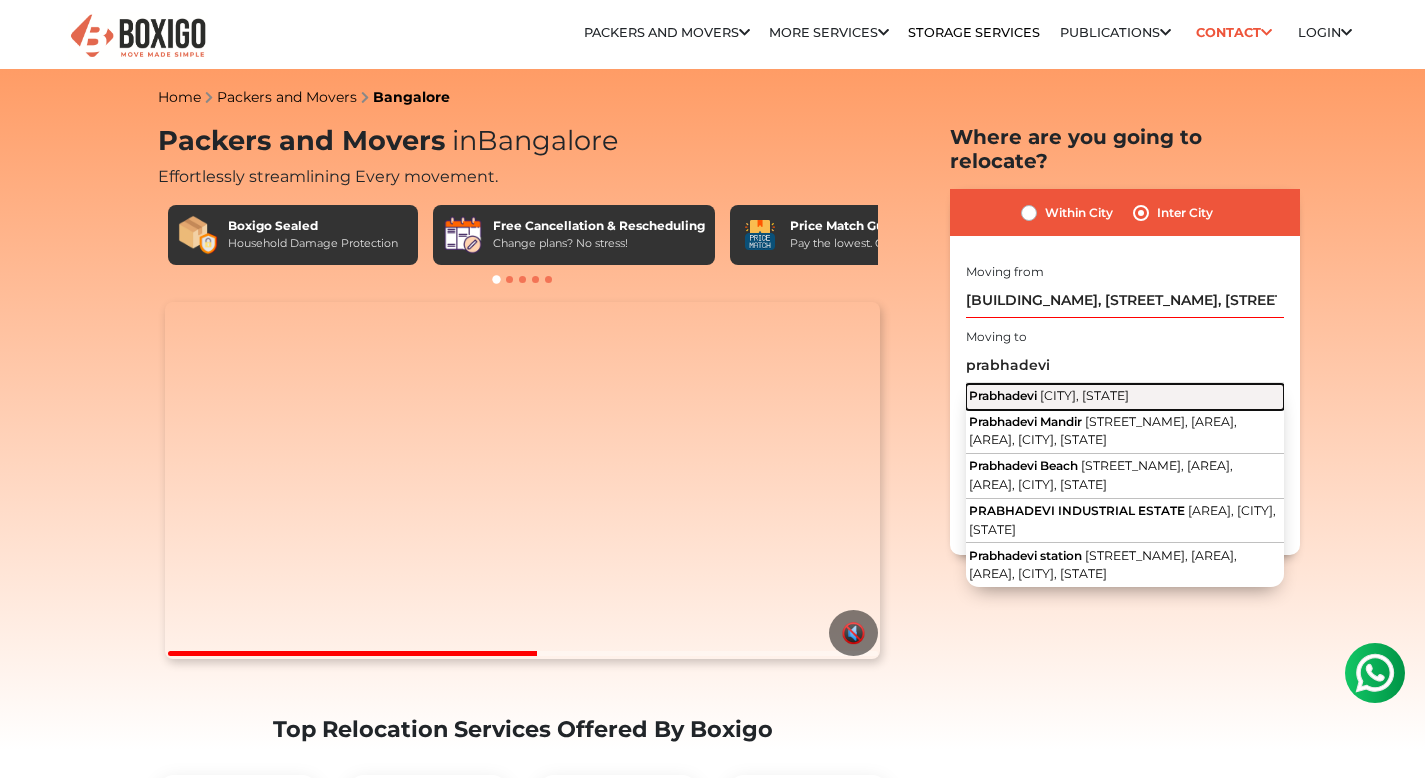 click on "[CITY], [STATE]" at bounding box center [1084, 395] 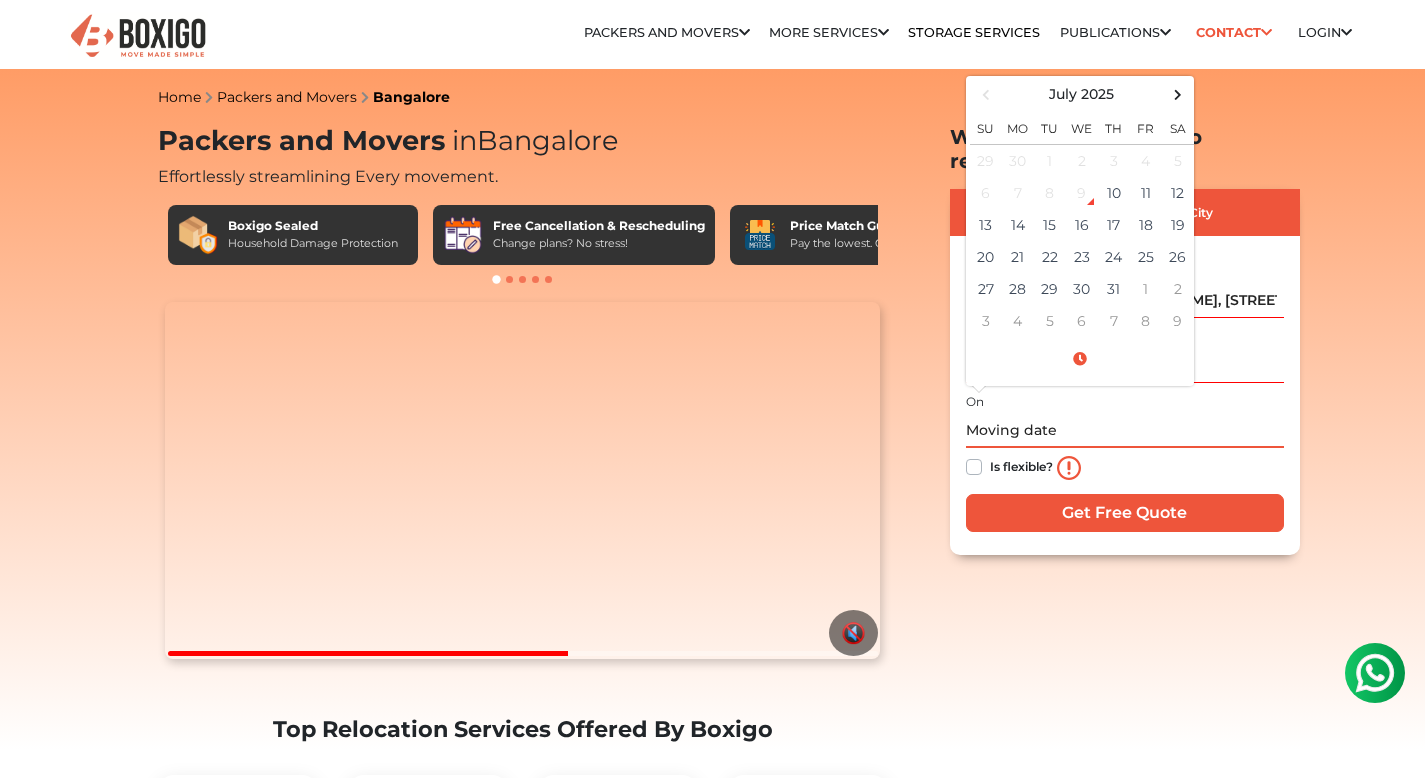 click at bounding box center [1125, 430] 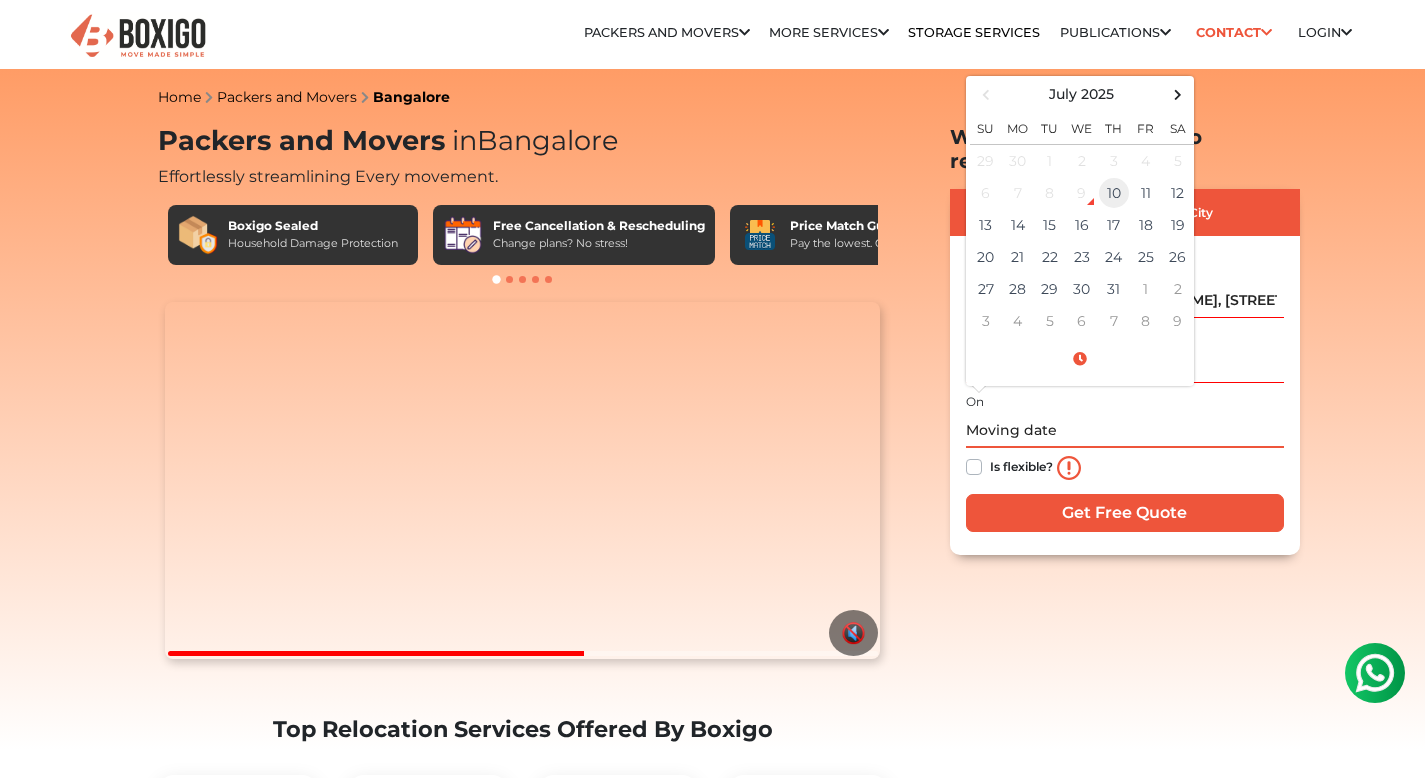click on "10" at bounding box center [1114, 160] 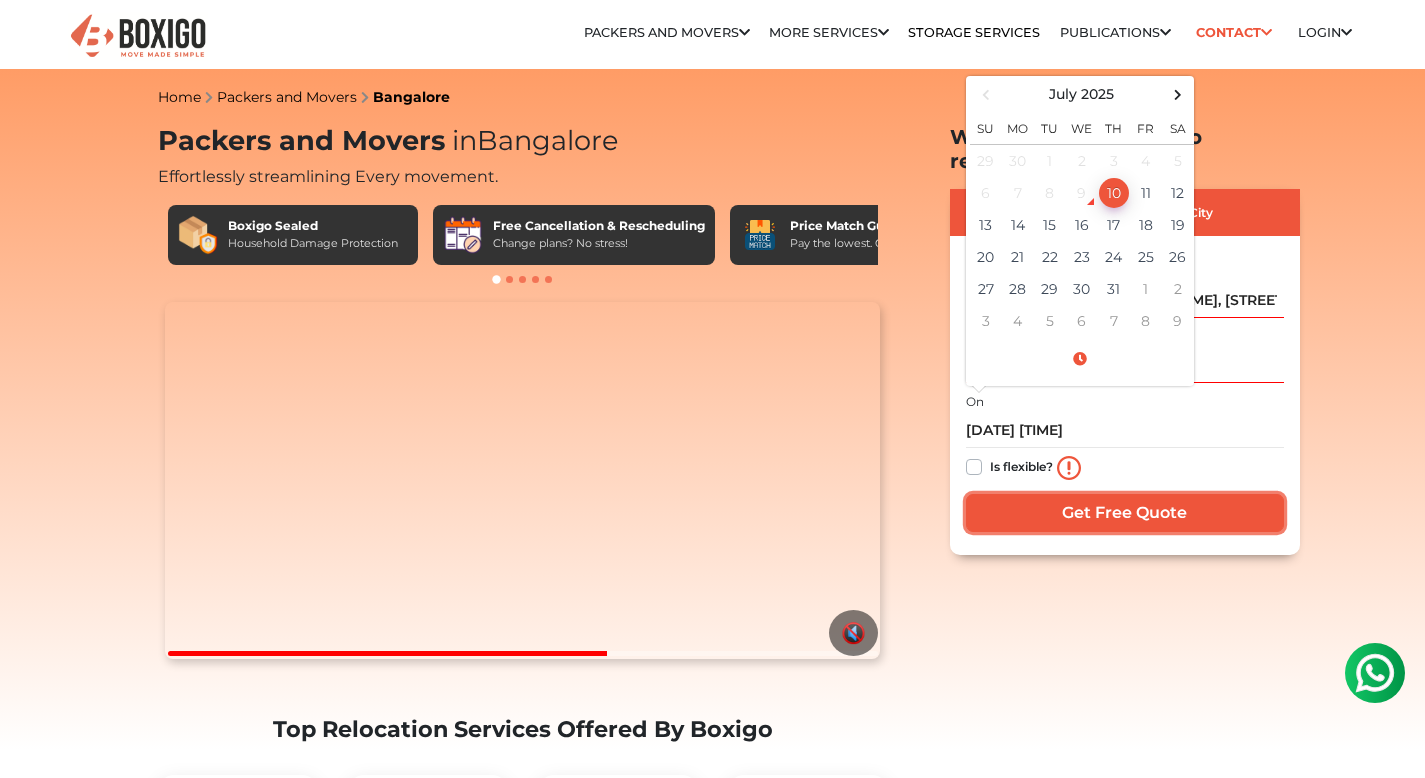 click on "Get Free Quote" at bounding box center [1125, 513] 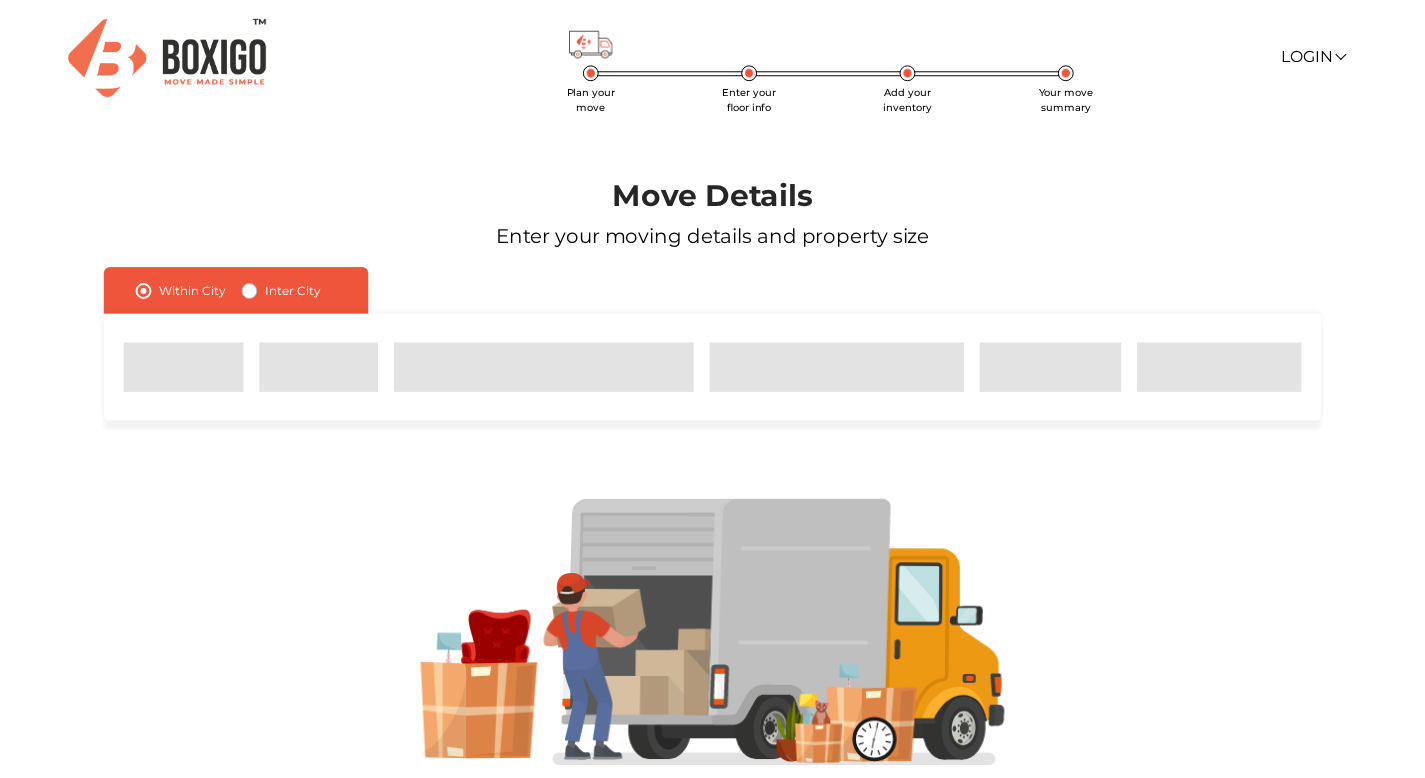scroll, scrollTop: 0, scrollLeft: 0, axis: both 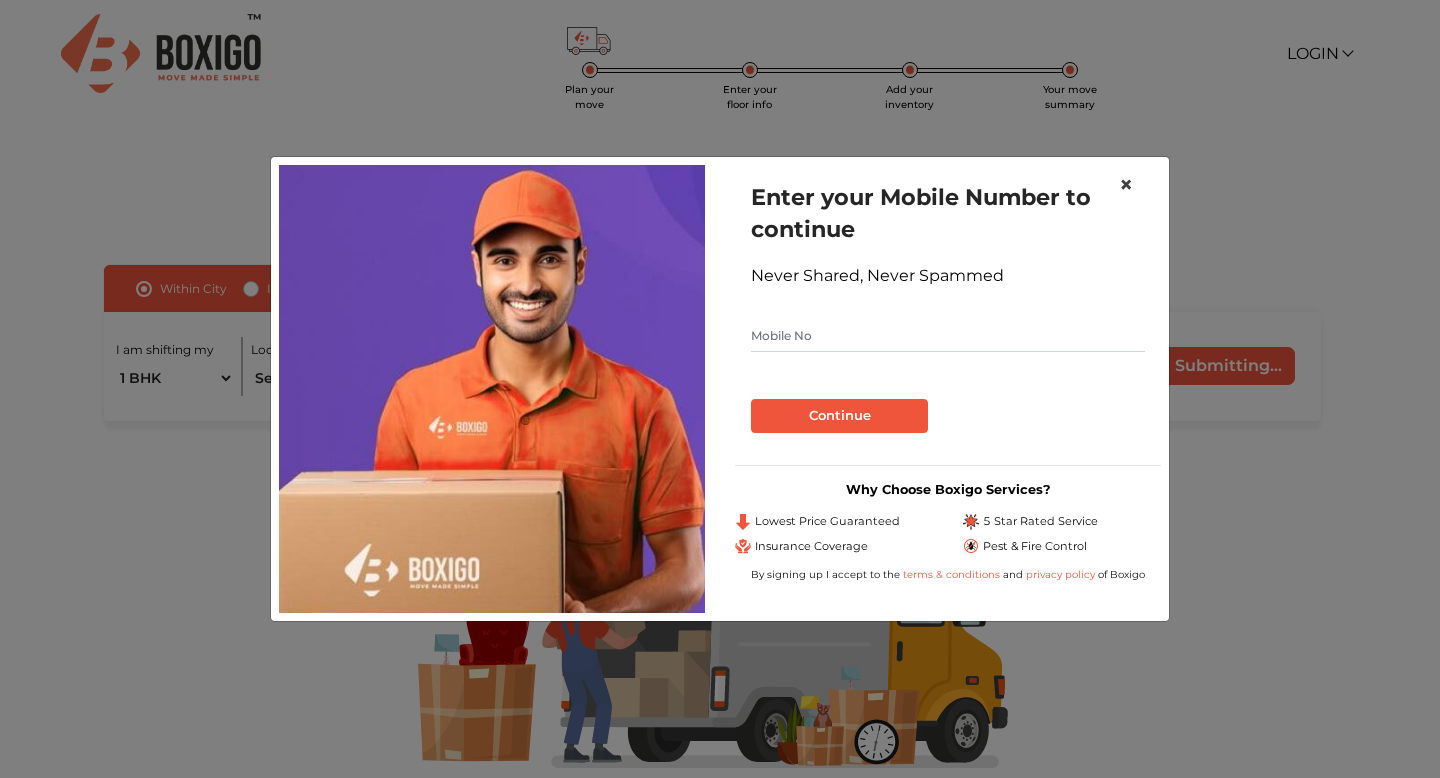 click on "×" at bounding box center [1126, 185] 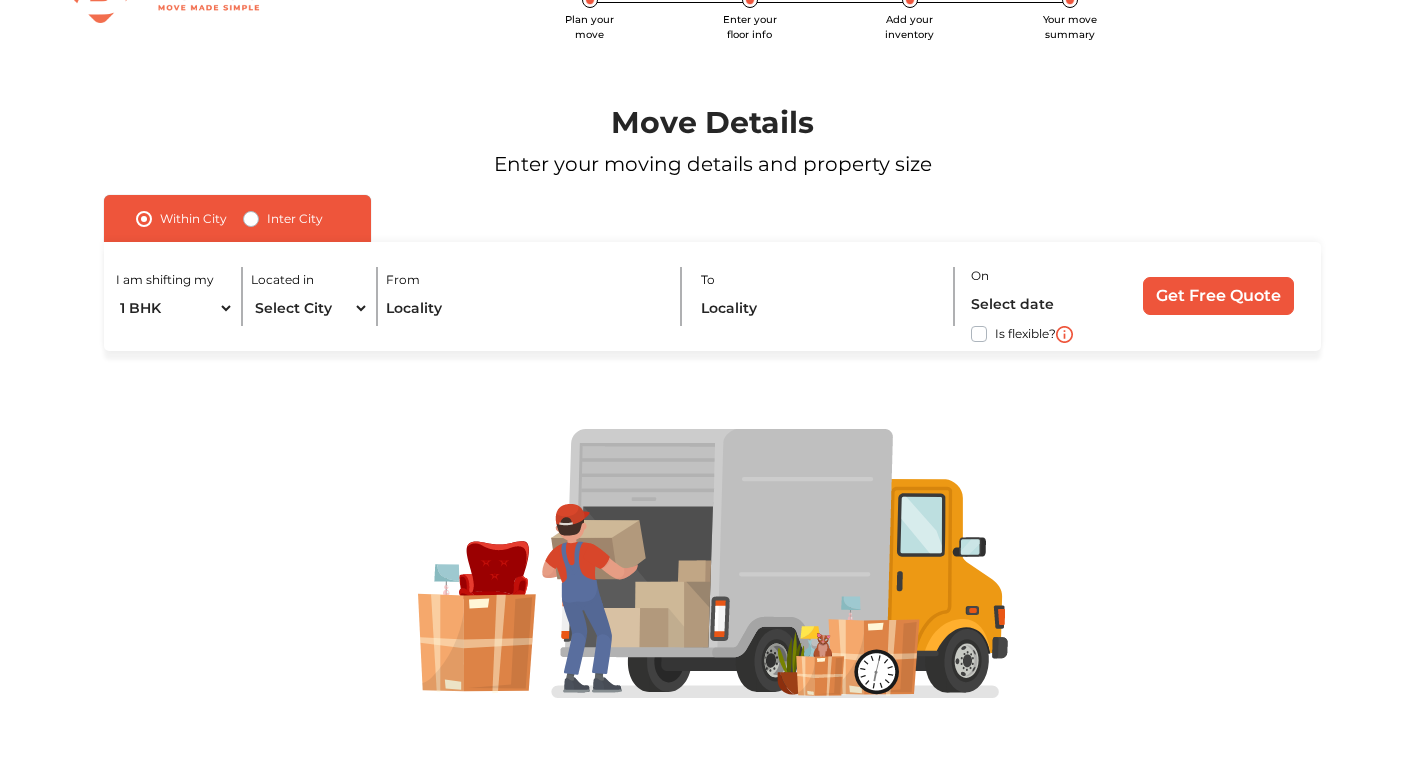 scroll, scrollTop: 0, scrollLeft: 0, axis: both 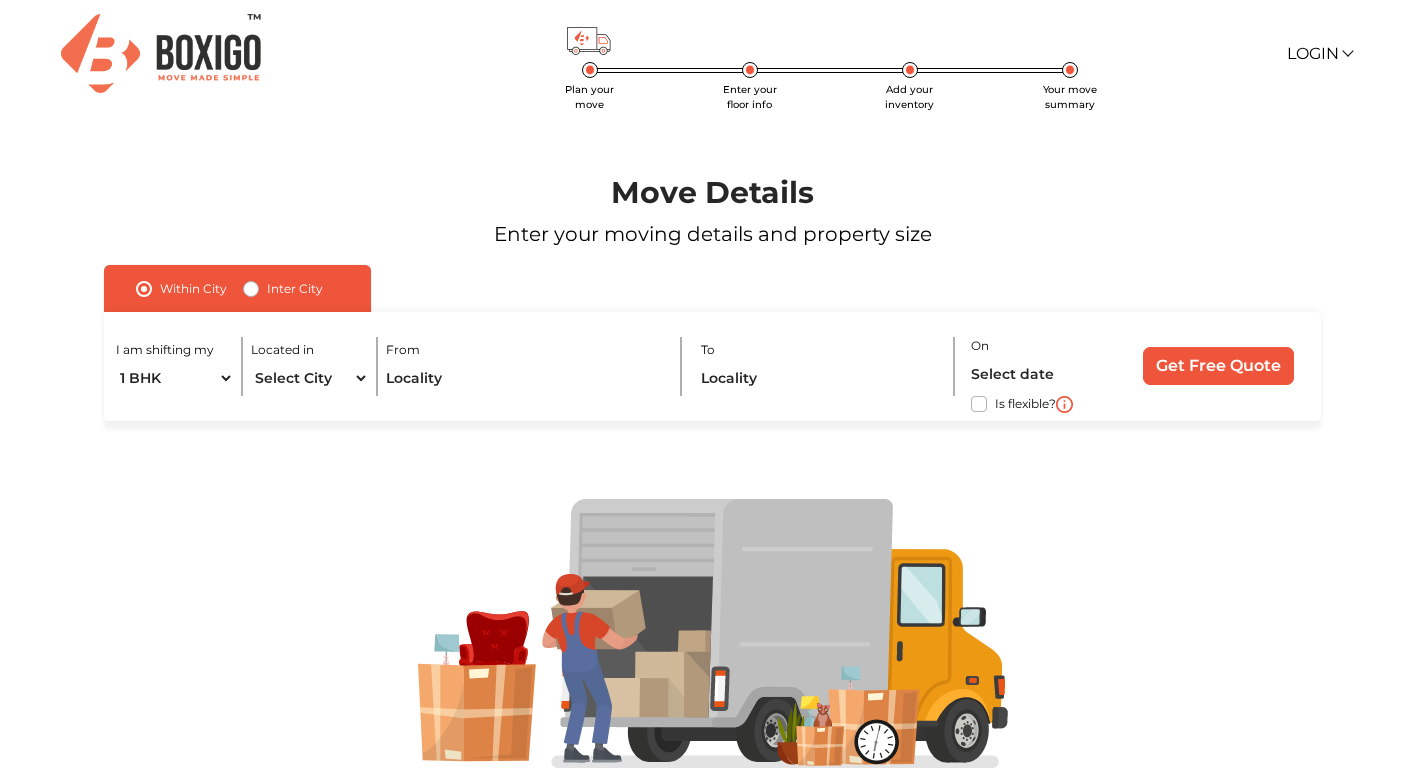 click on "Inter City" at bounding box center [295, 289] 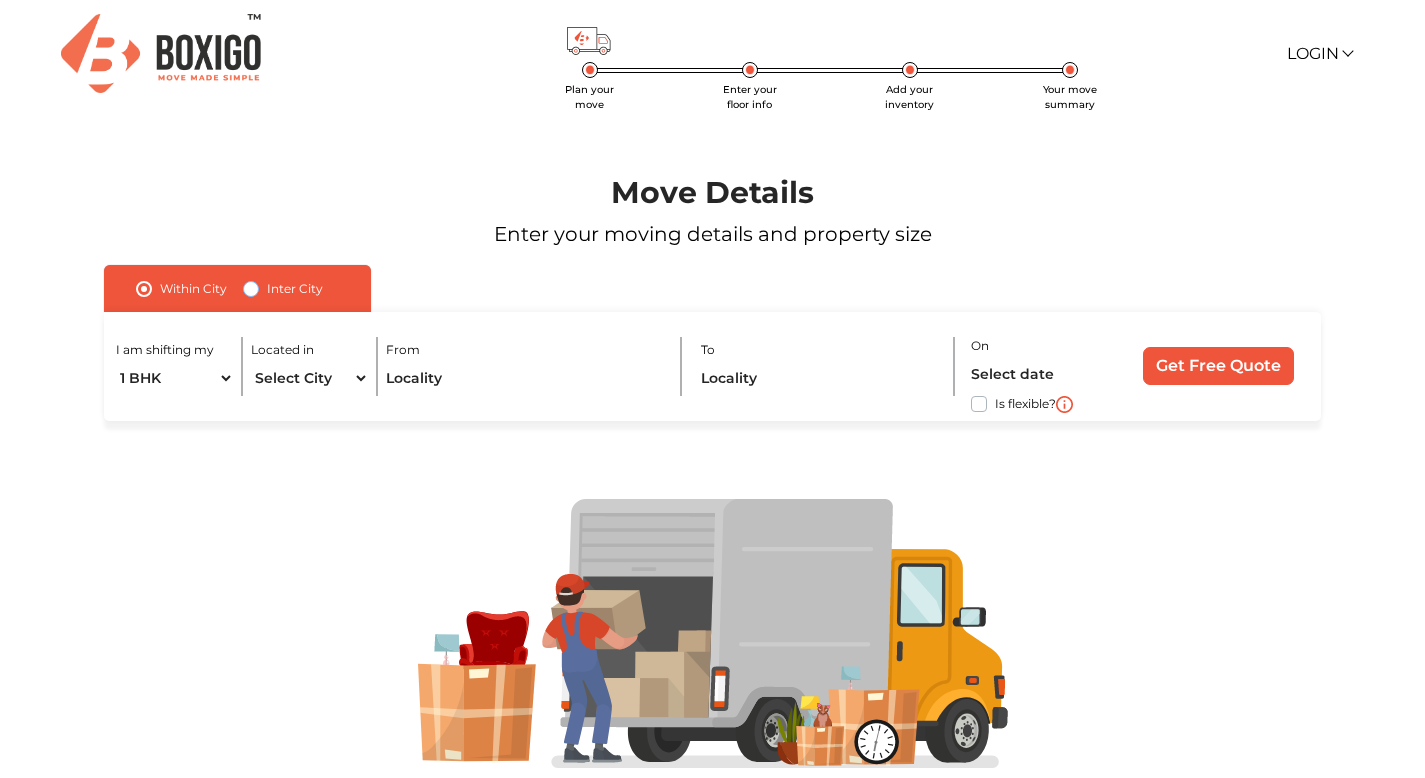 click on "Inter City" at bounding box center (251, 287) 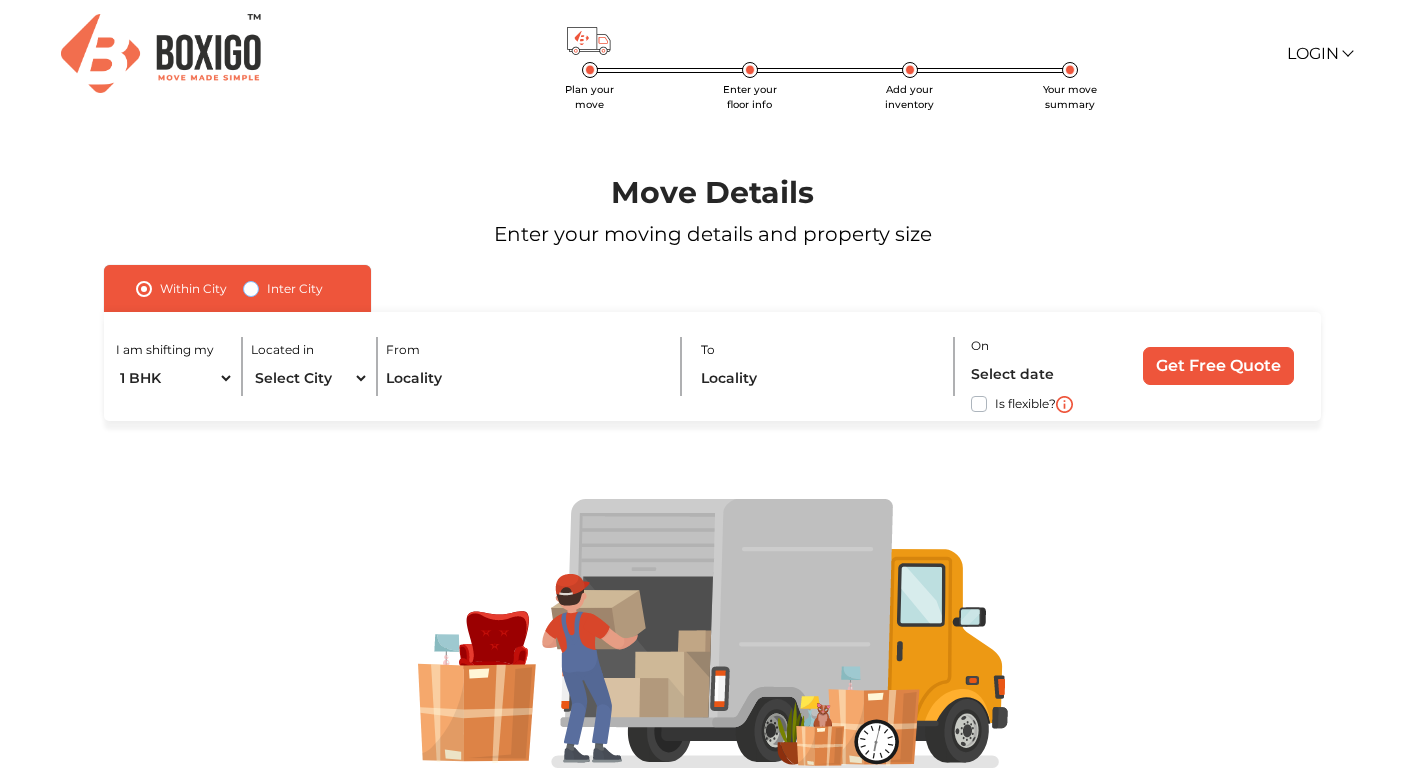 radio on "true" 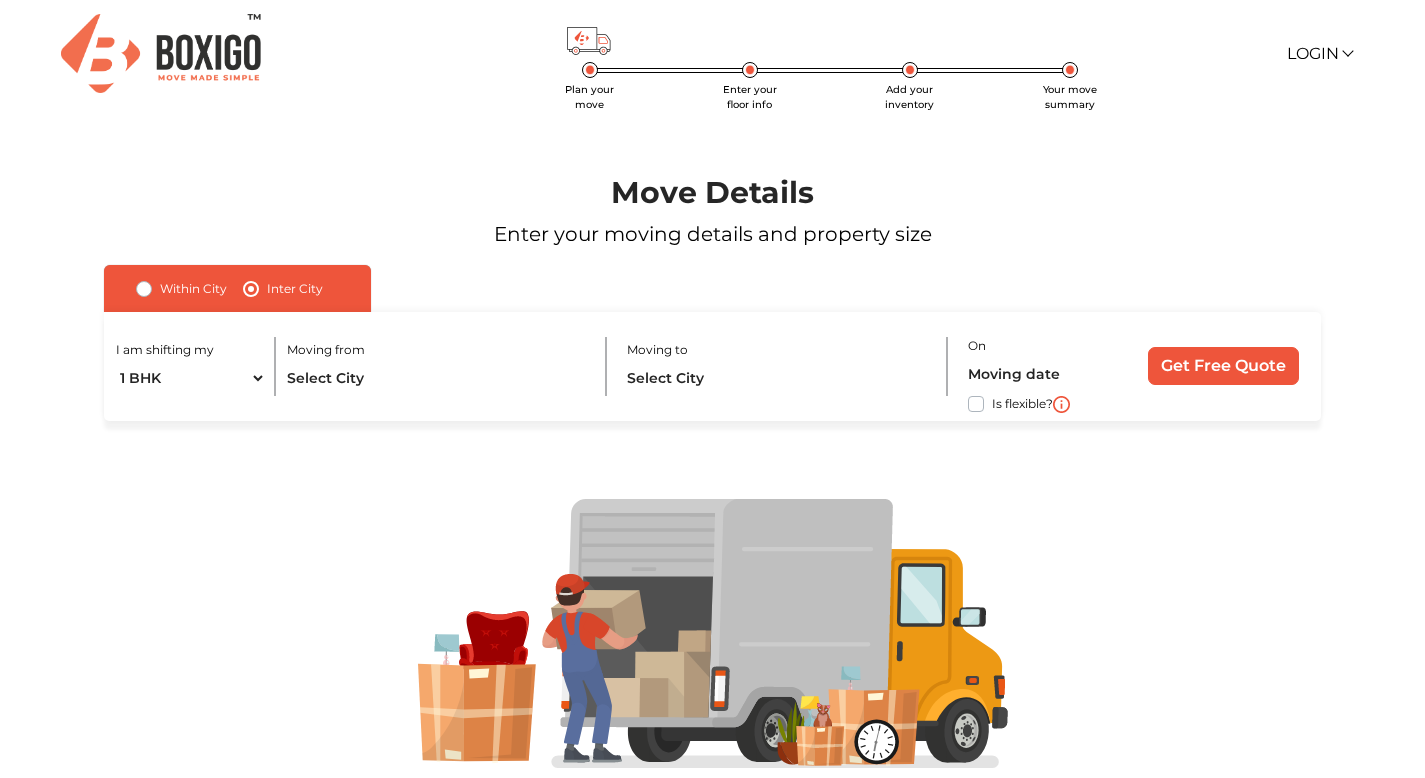 scroll, scrollTop: 70, scrollLeft: 0, axis: vertical 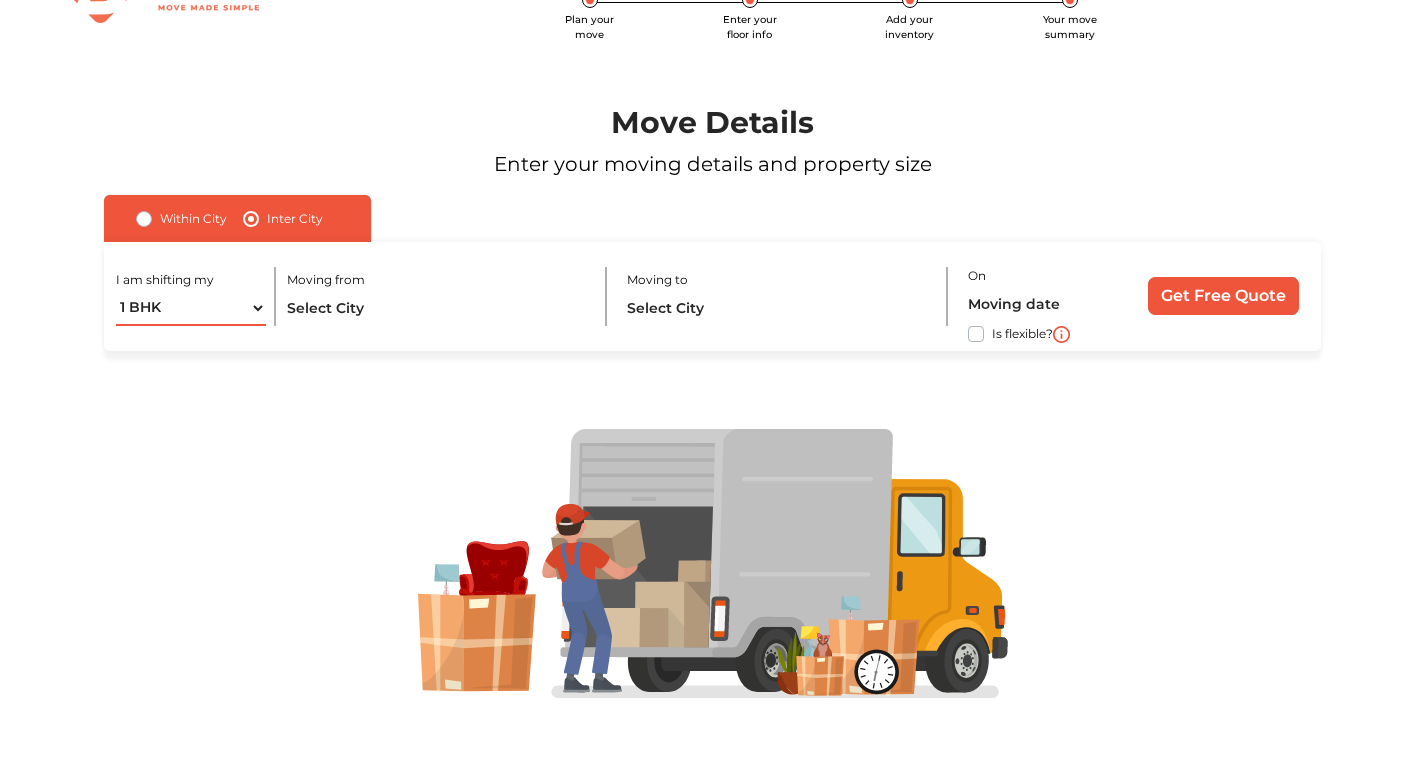 click on "1 BHK 2 BHK 3 BHK 3 + BHK FEW ITEMS" at bounding box center (191, 308) 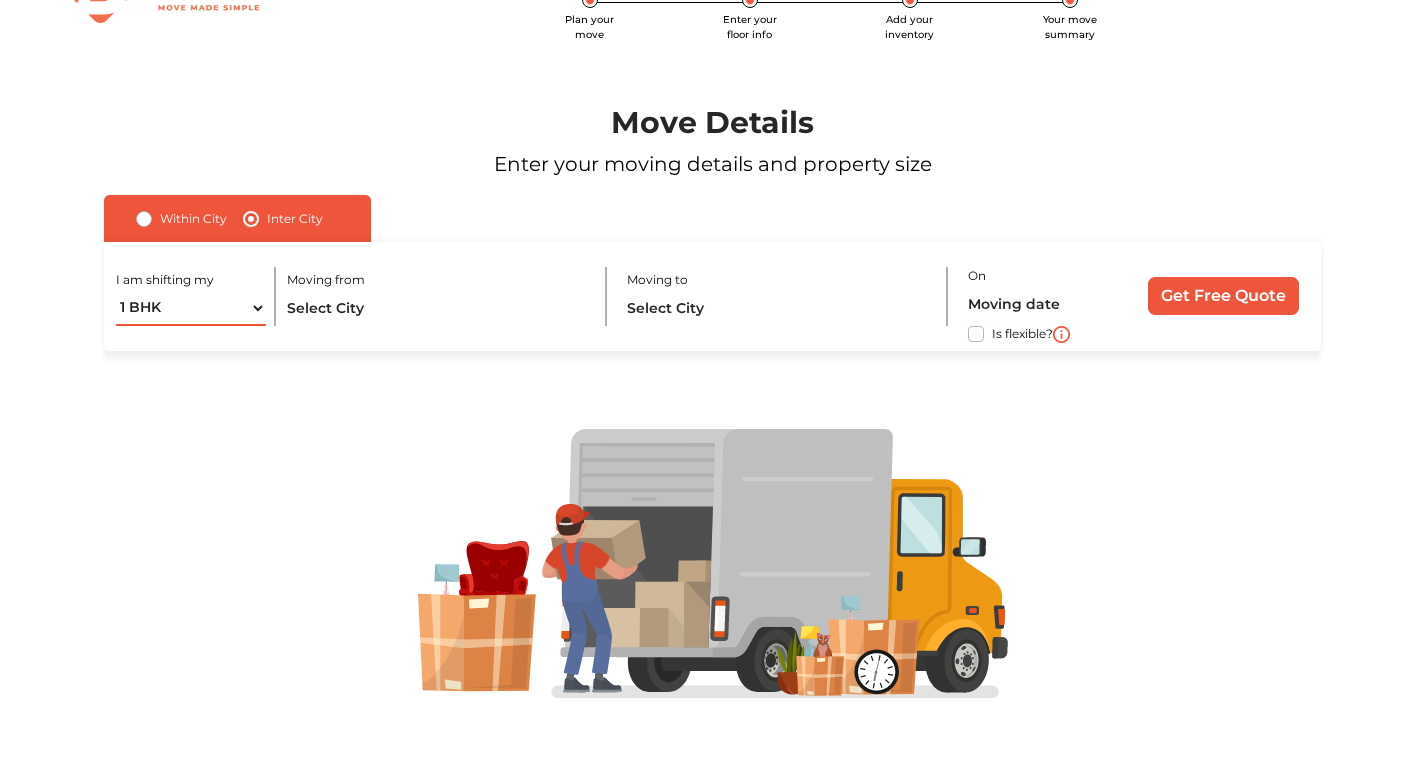 select on "FEW ITEMS" 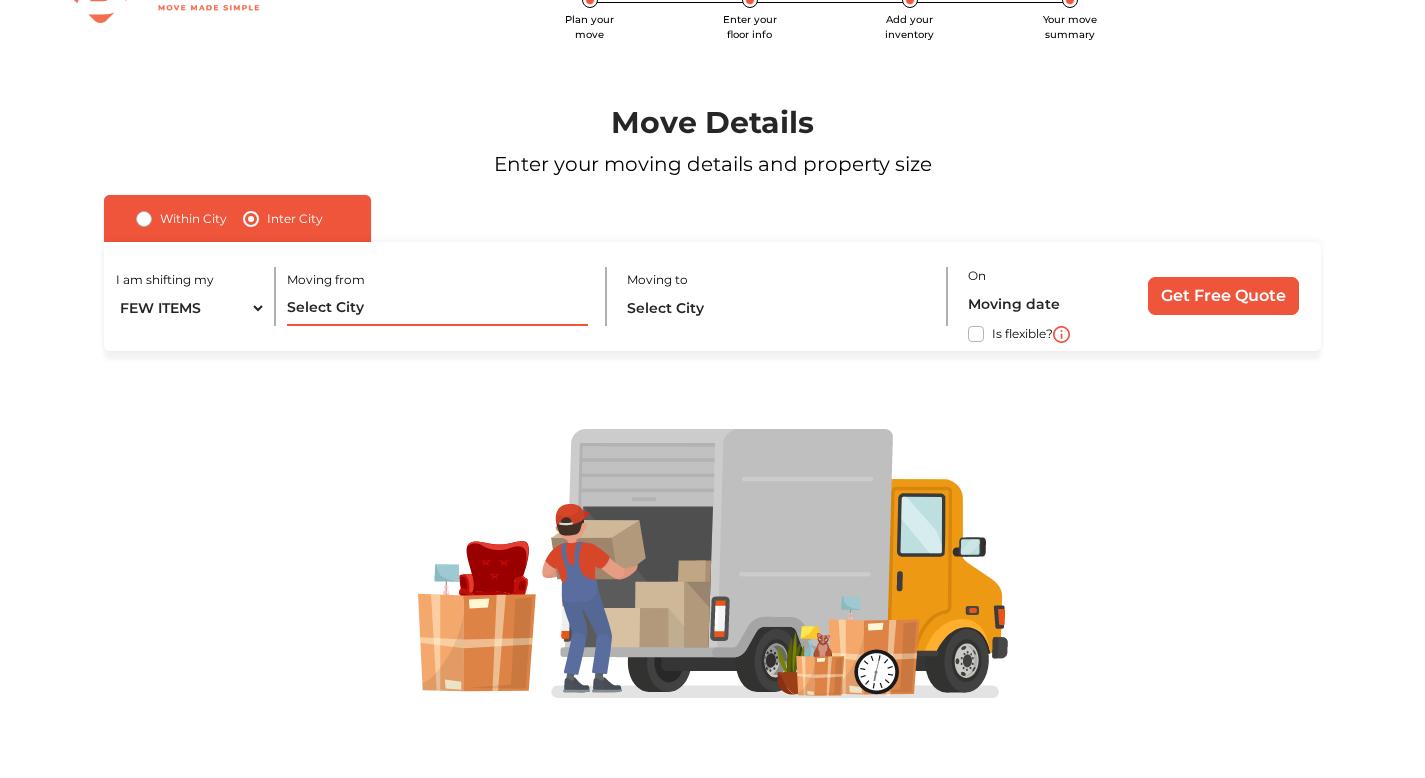 click at bounding box center [437, 308] 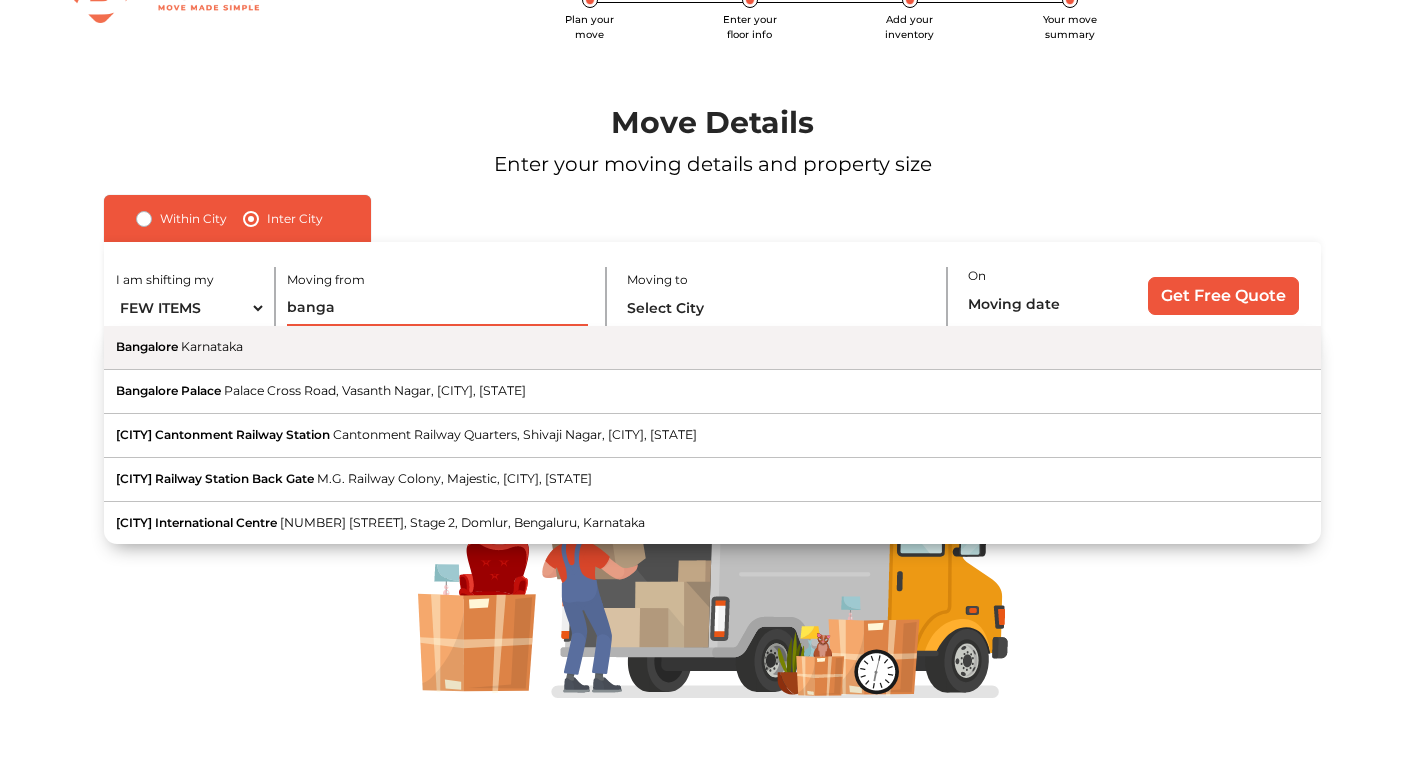 type on "banga" 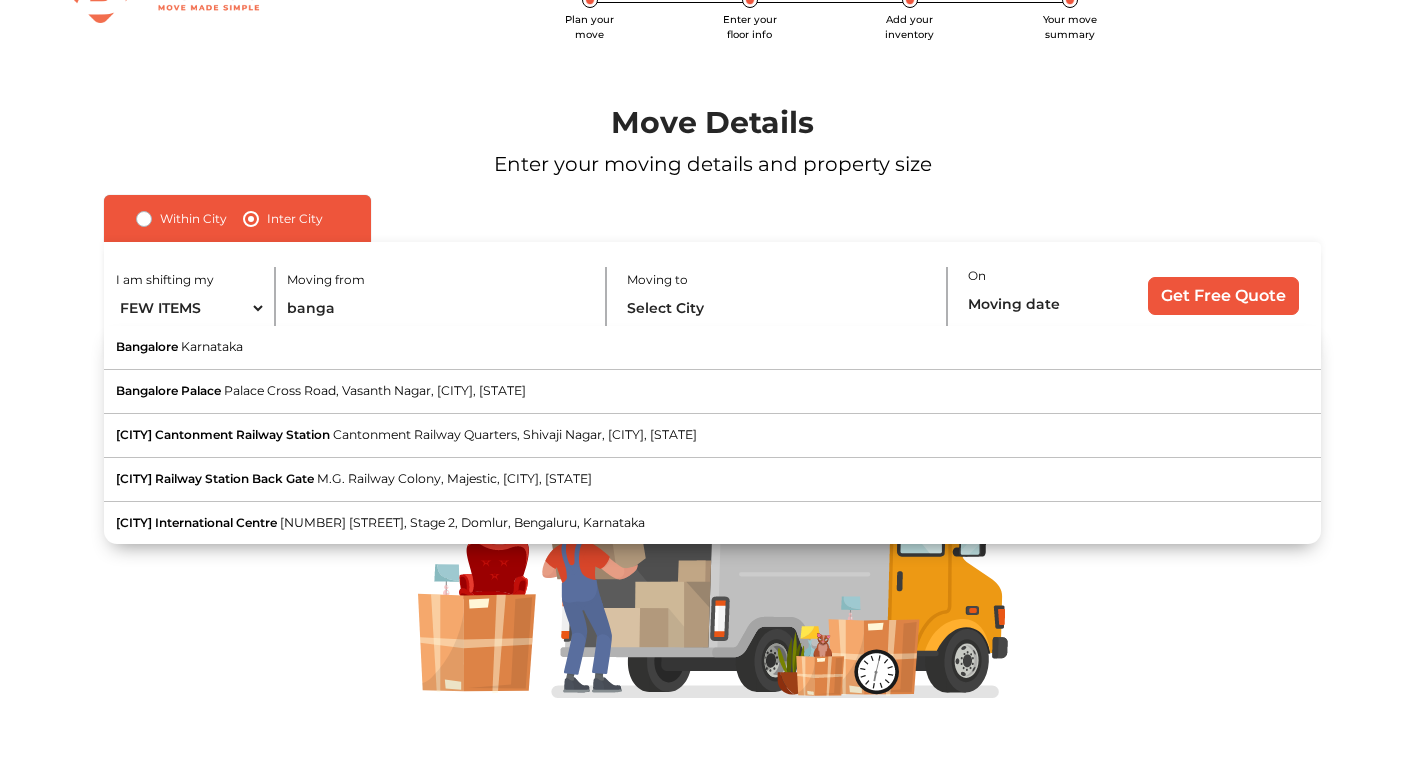 drag, startPoint x: 362, startPoint y: 359, endPoint x: 503, endPoint y: 353, distance: 141.12761 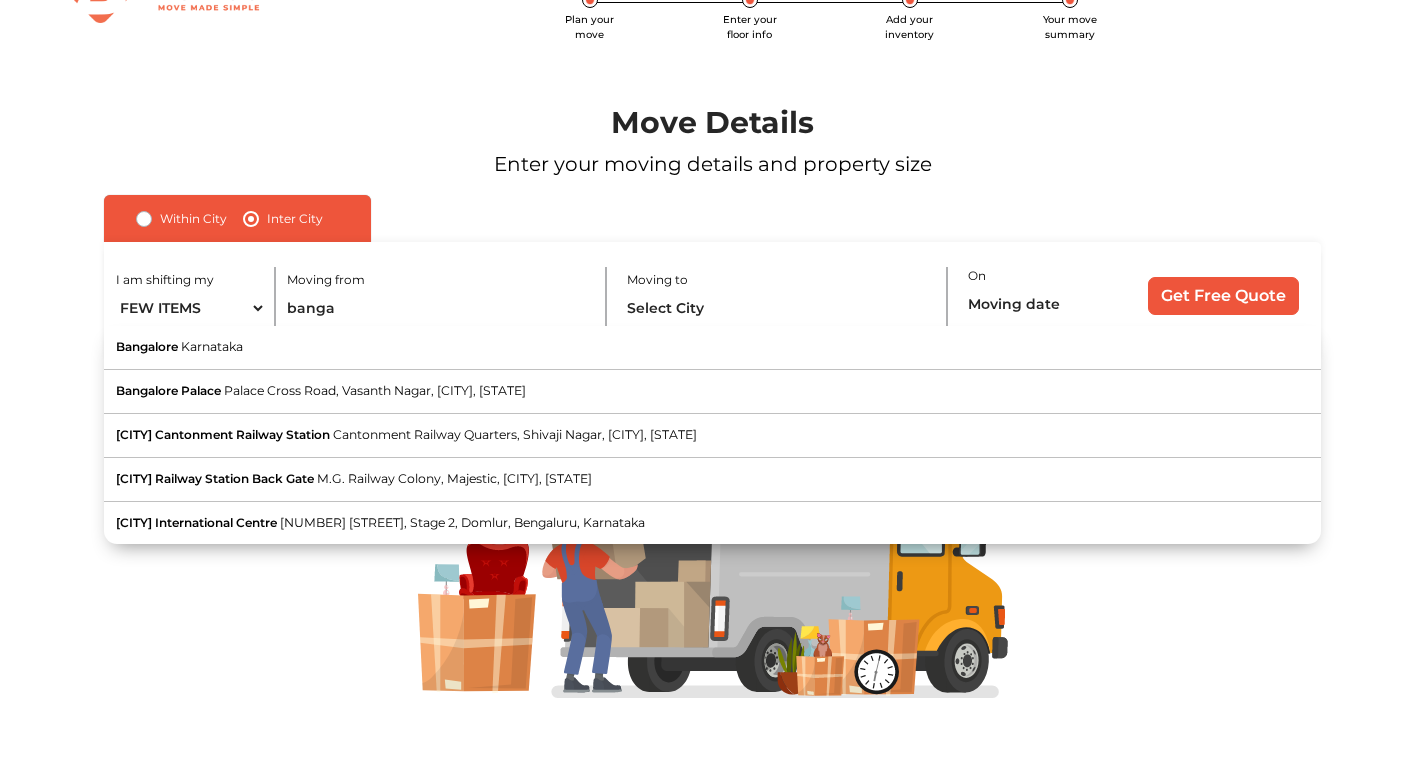 click on "[CITY] [STATE]" at bounding box center (712, 348) 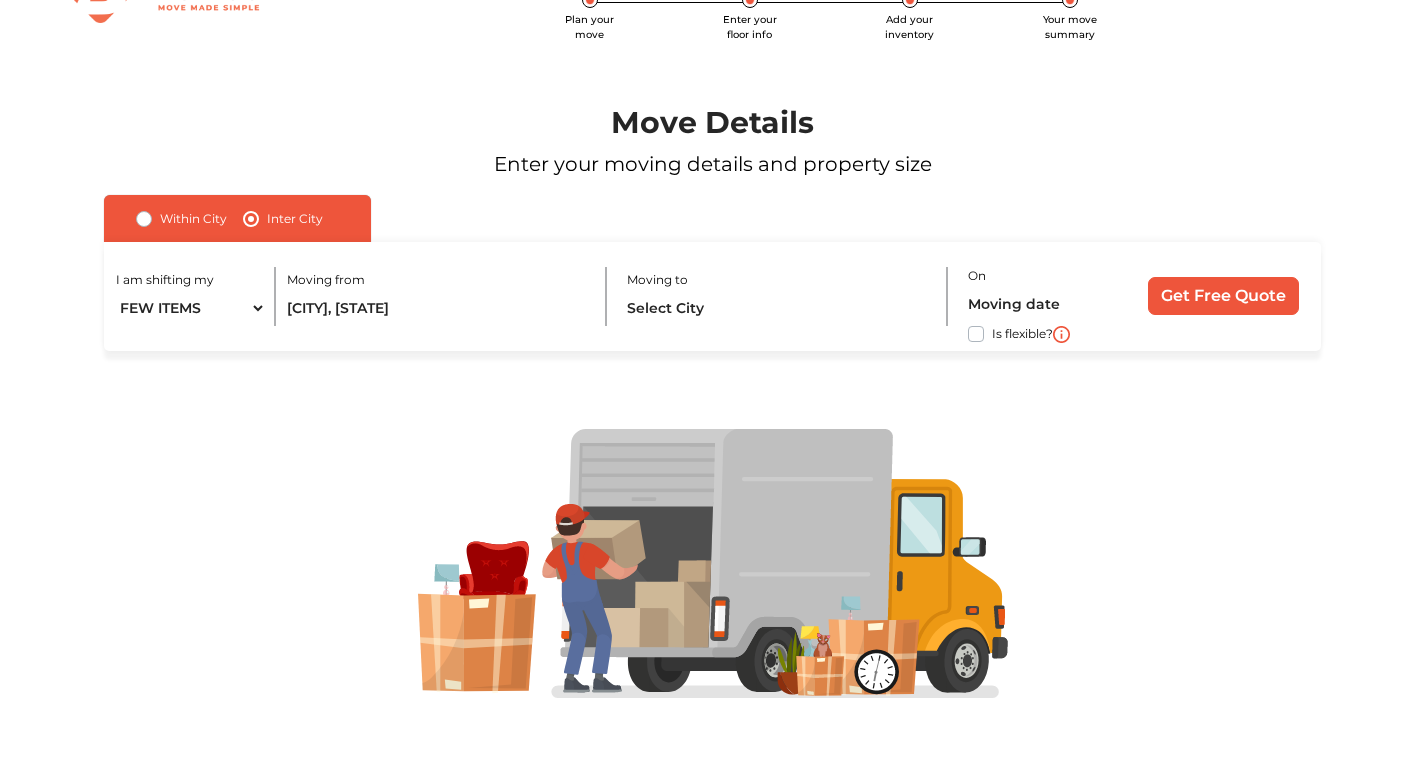 click on "I am shifting my  1 BHK 2 BHK 3 BHK 3 + BHK FEW ITEMS  Moving from  [CITY], [STATE]  Moving to   On  Is flexible?   Get Free Quote" at bounding box center [712, 296] 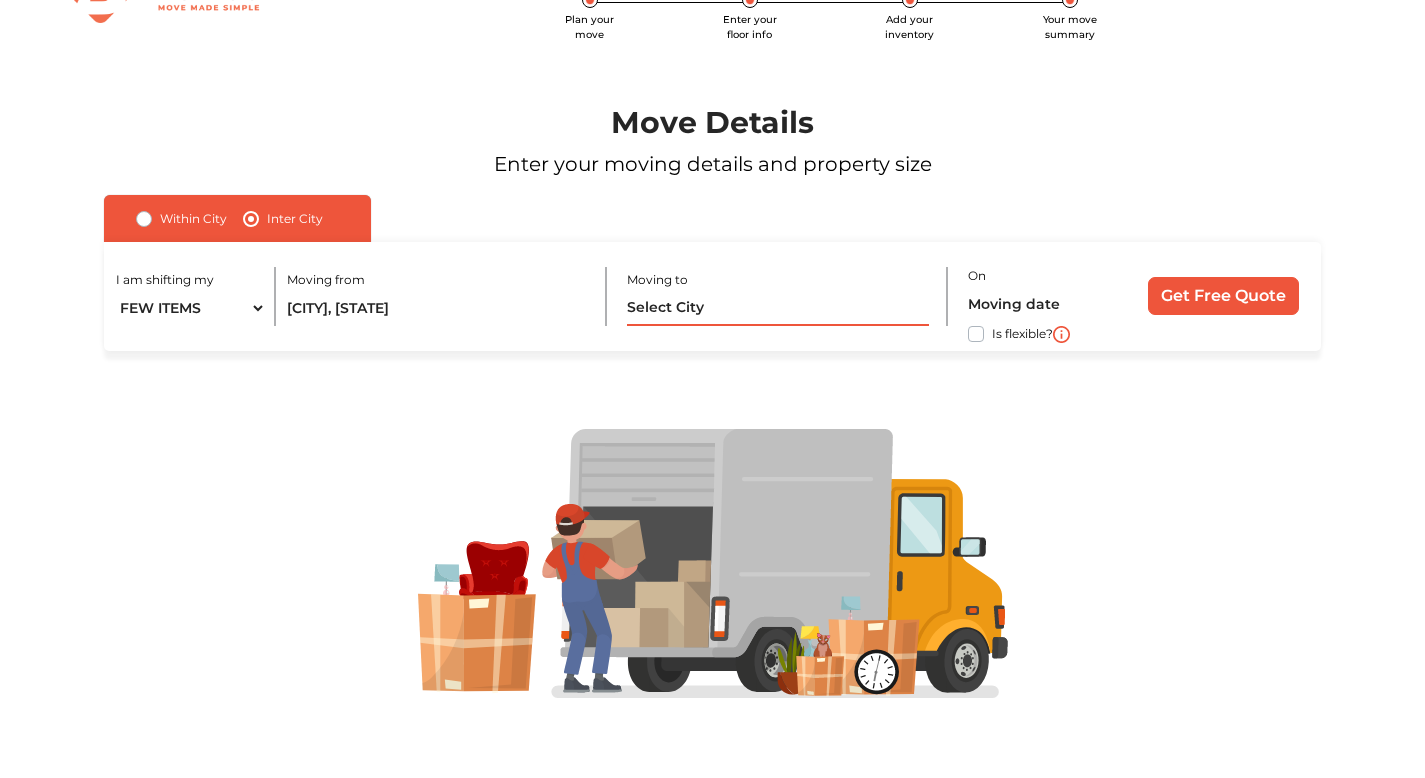 click at bounding box center (777, 308) 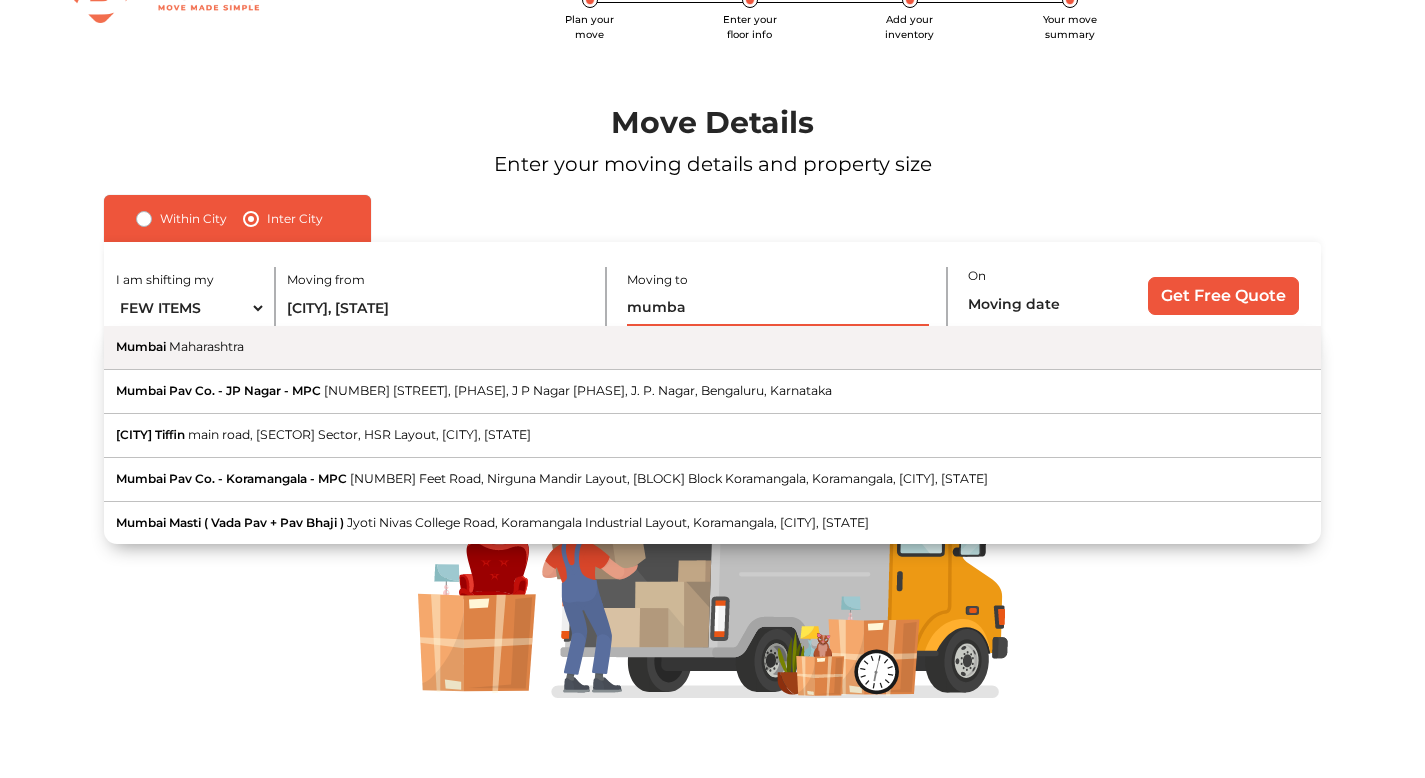 type on "mumba" 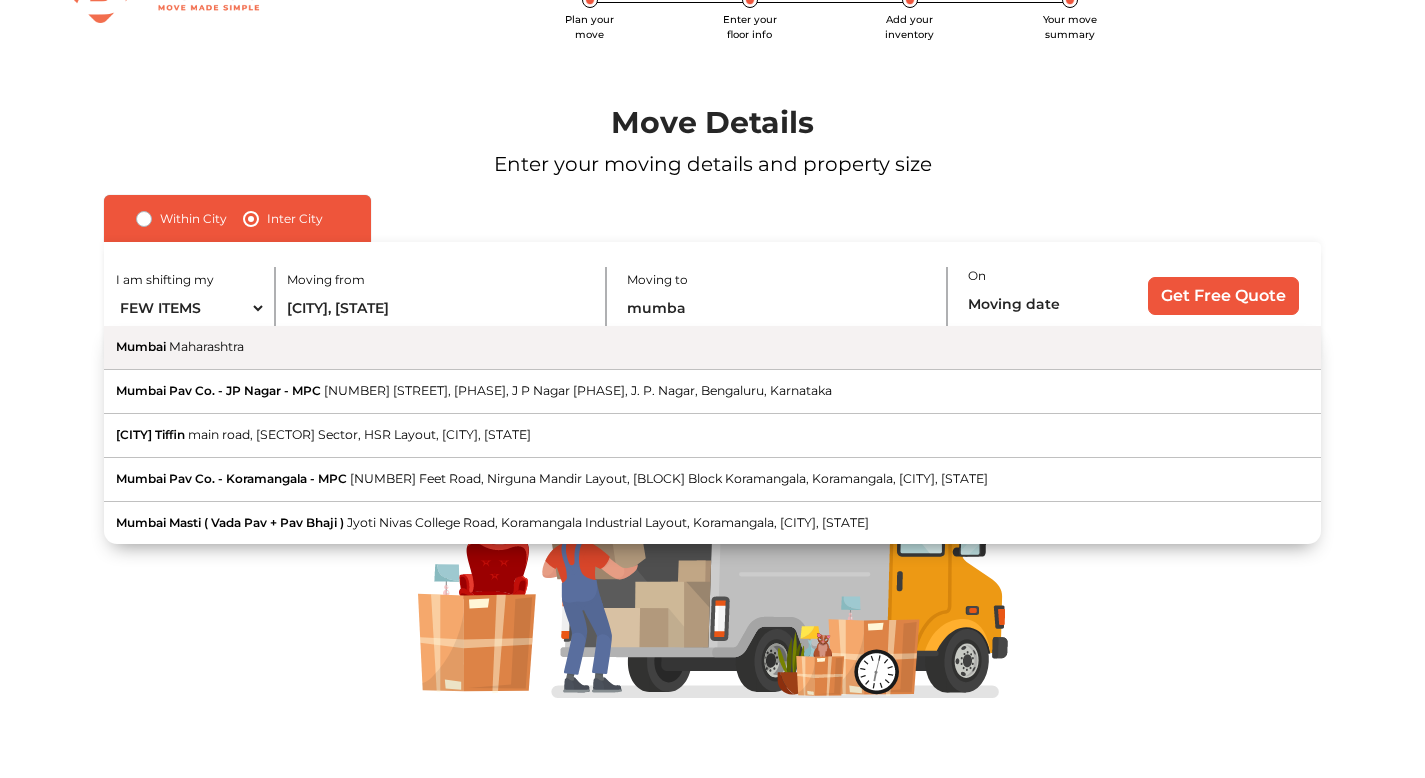 click on "[CITY] [STATE]" at bounding box center [712, 348] 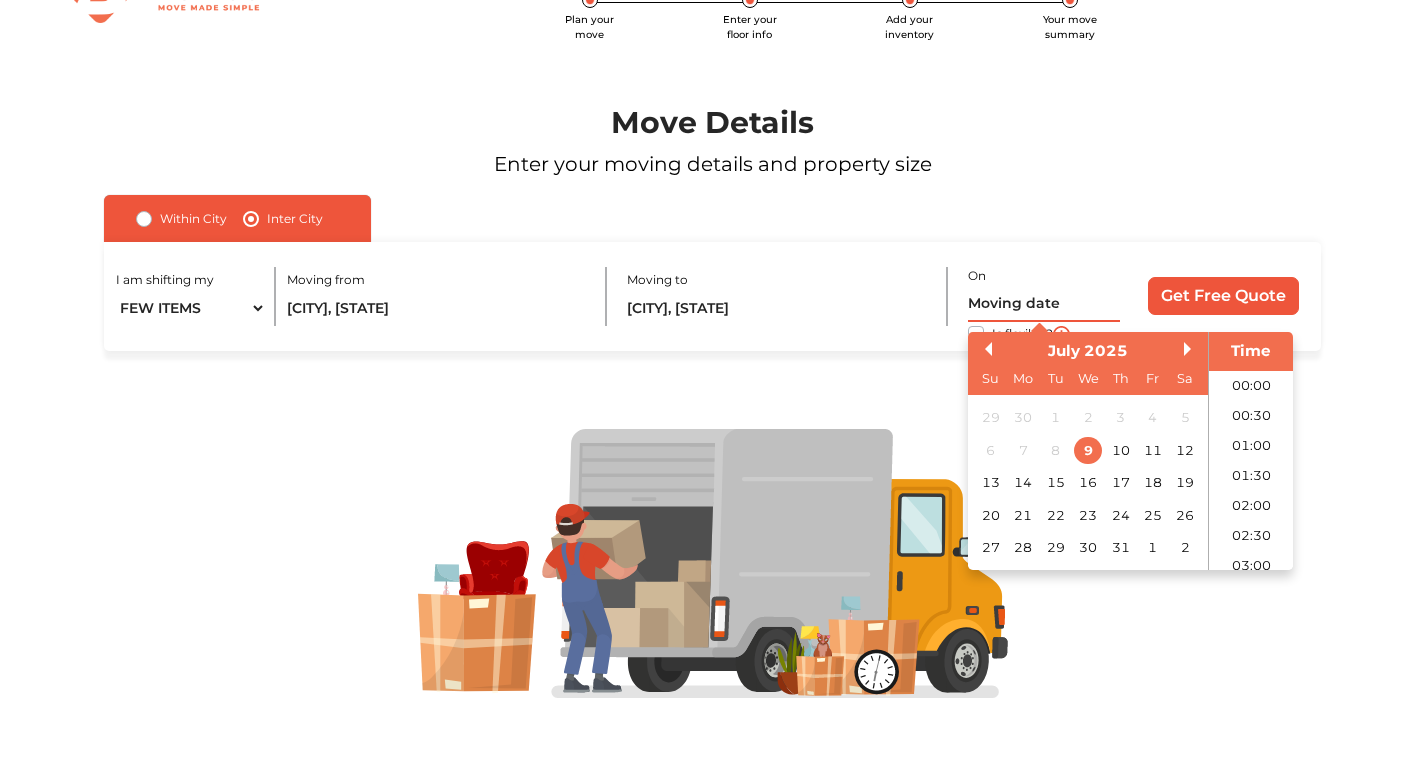 click at bounding box center [1044, 304] 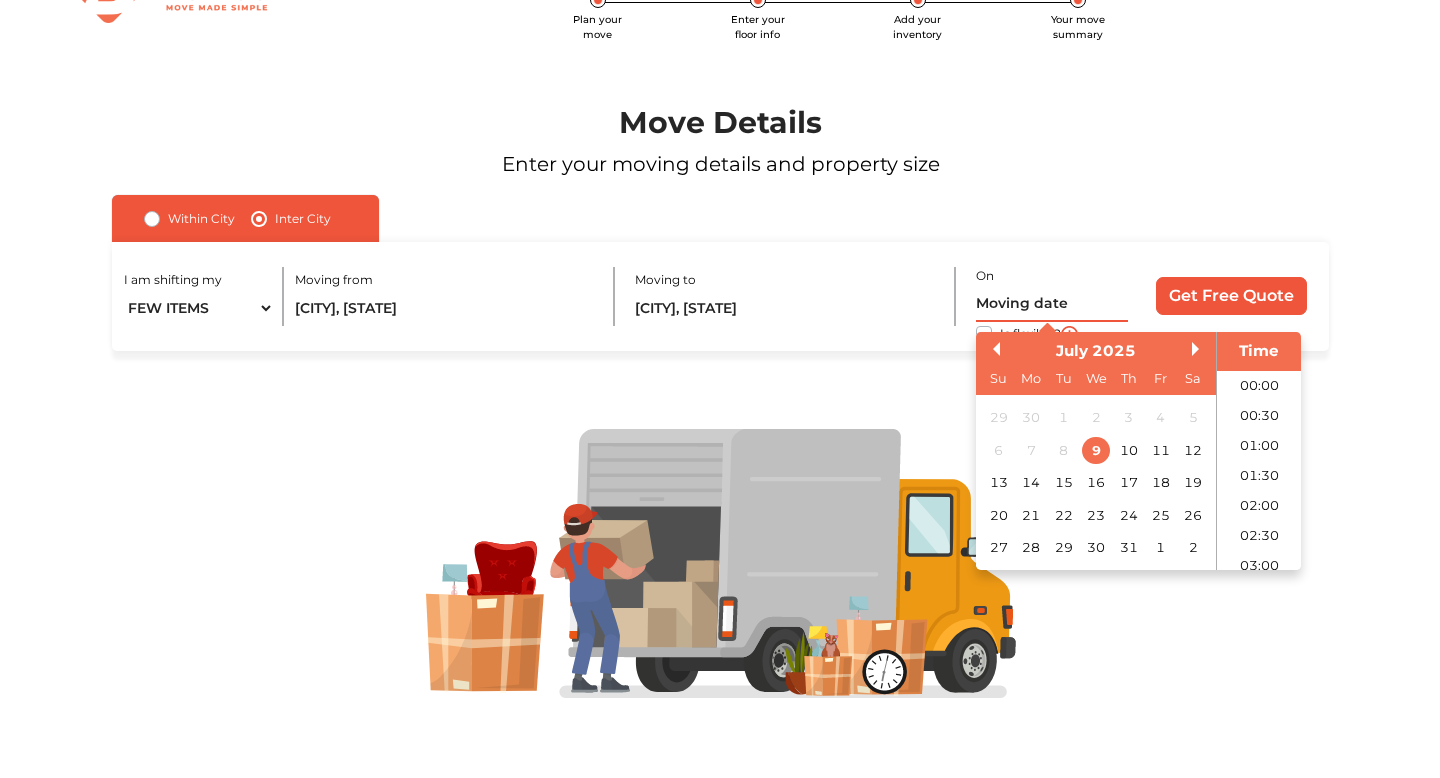 scroll, scrollTop: 755, scrollLeft: 0, axis: vertical 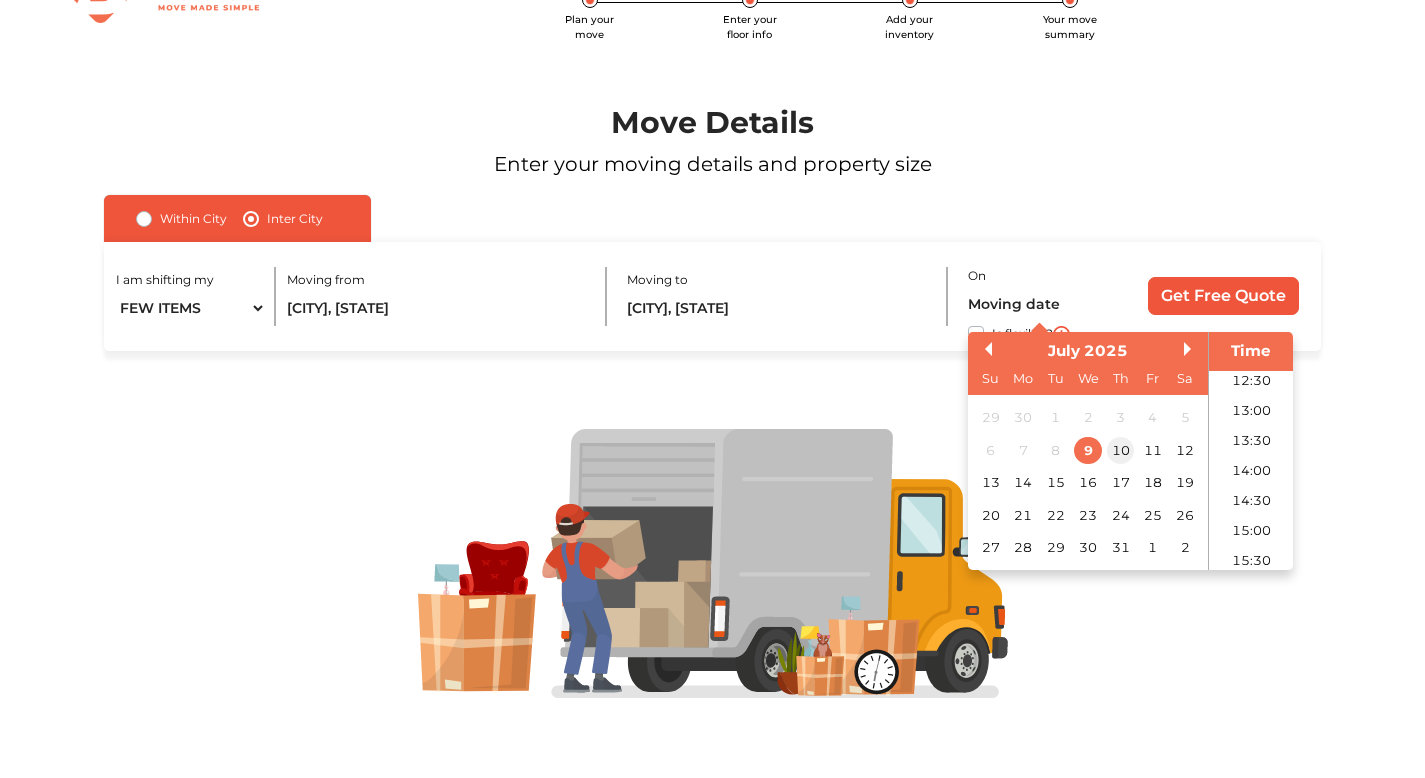click on "10" at bounding box center (1120, 450) 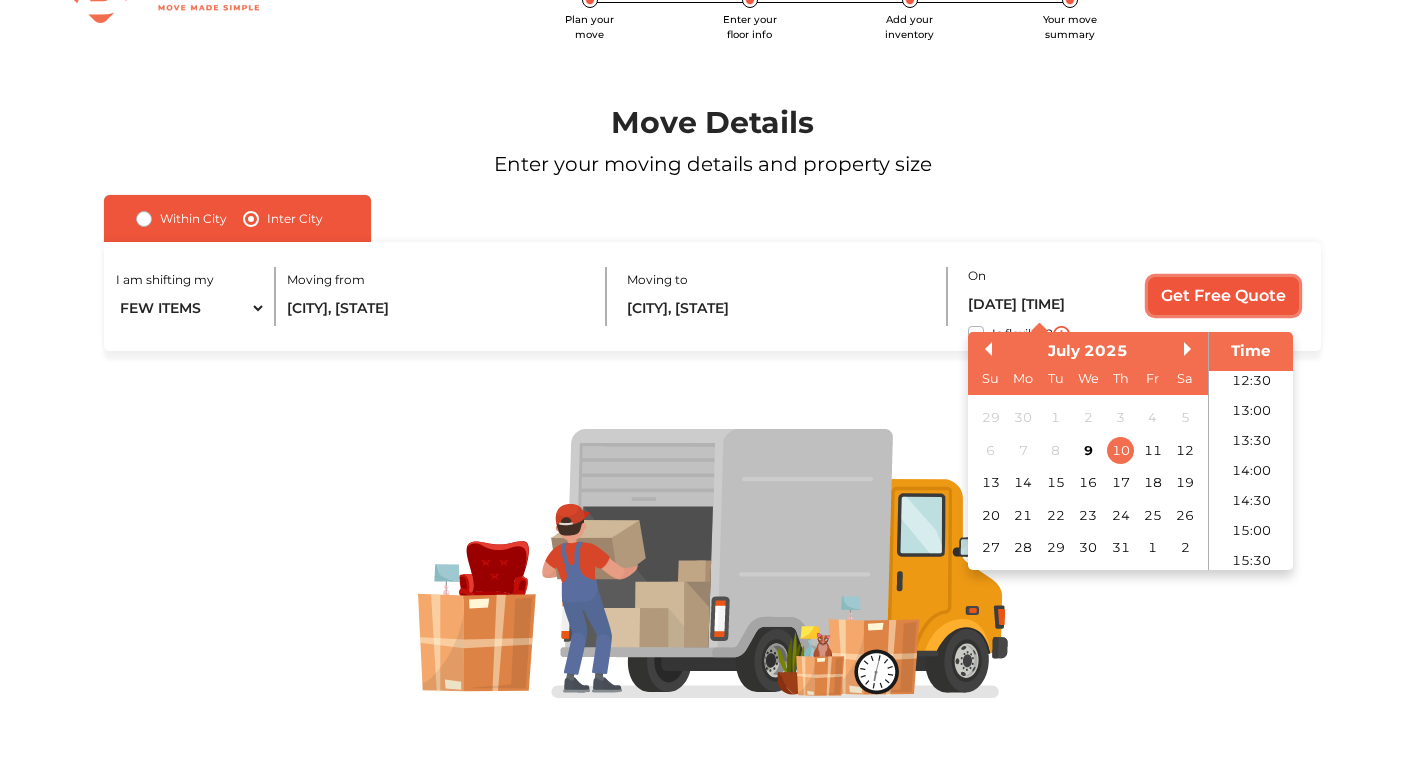 click on "Get Free Quote" at bounding box center [1223, 296] 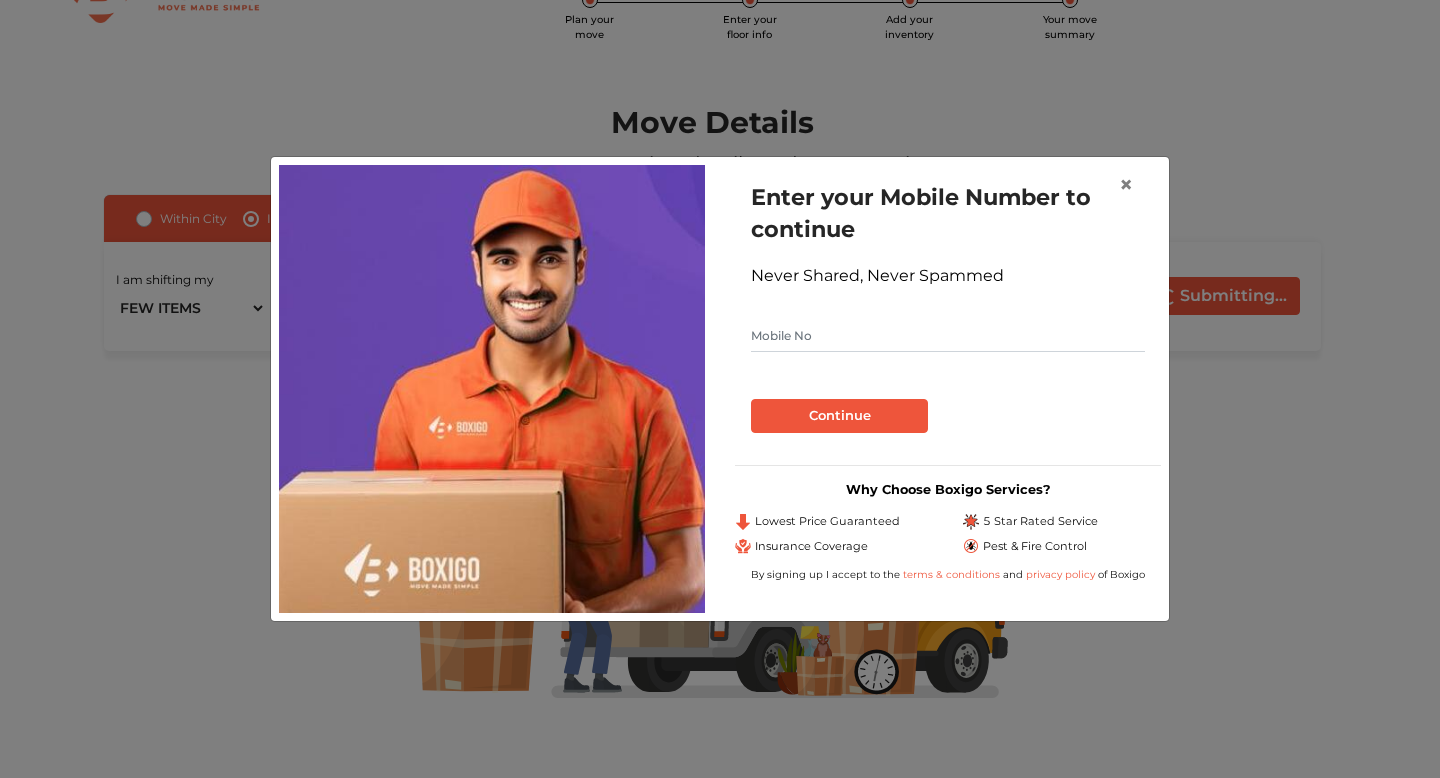 click on "Enter your Mobile Number to continue Never Shared, Never Spammed   Continue" at bounding box center (948, 307) 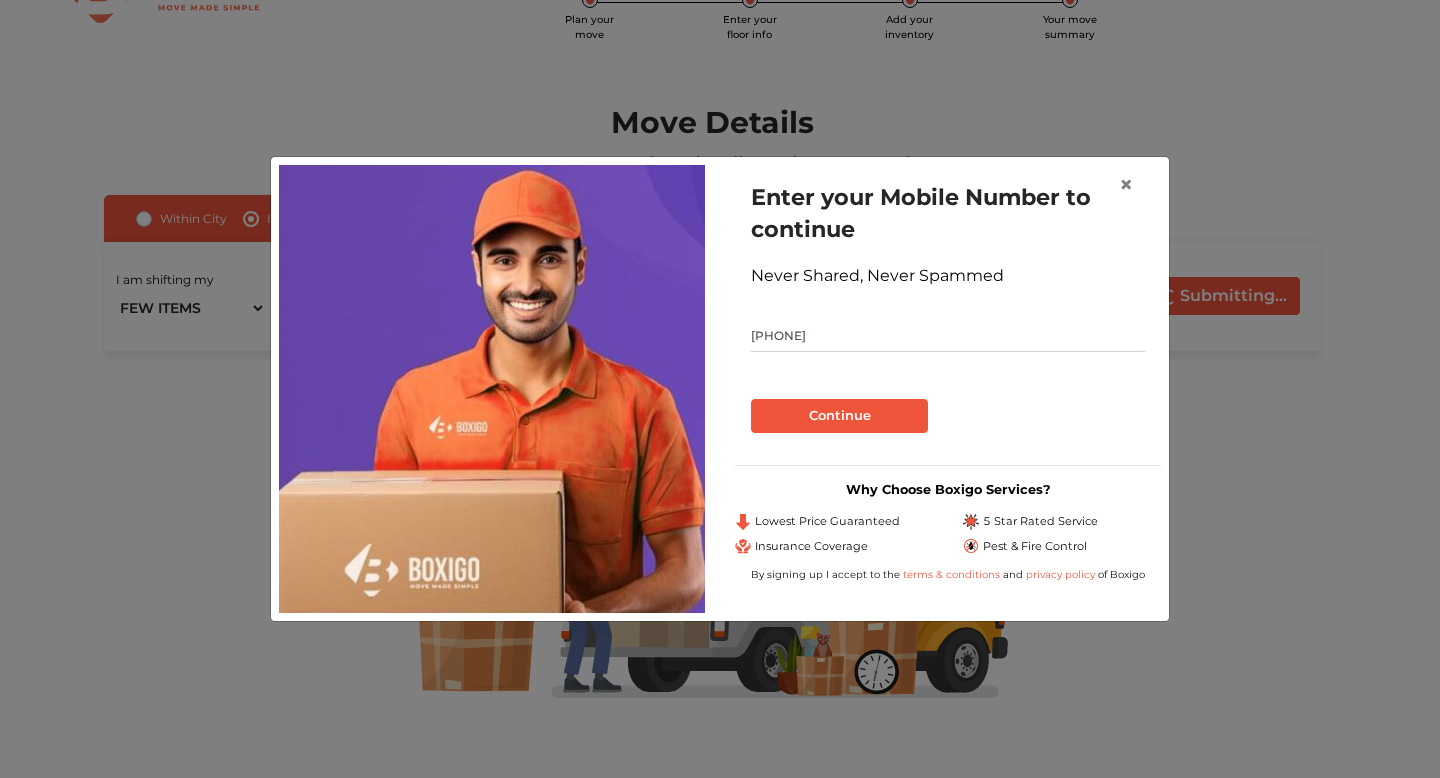 type on "[PHONE]" 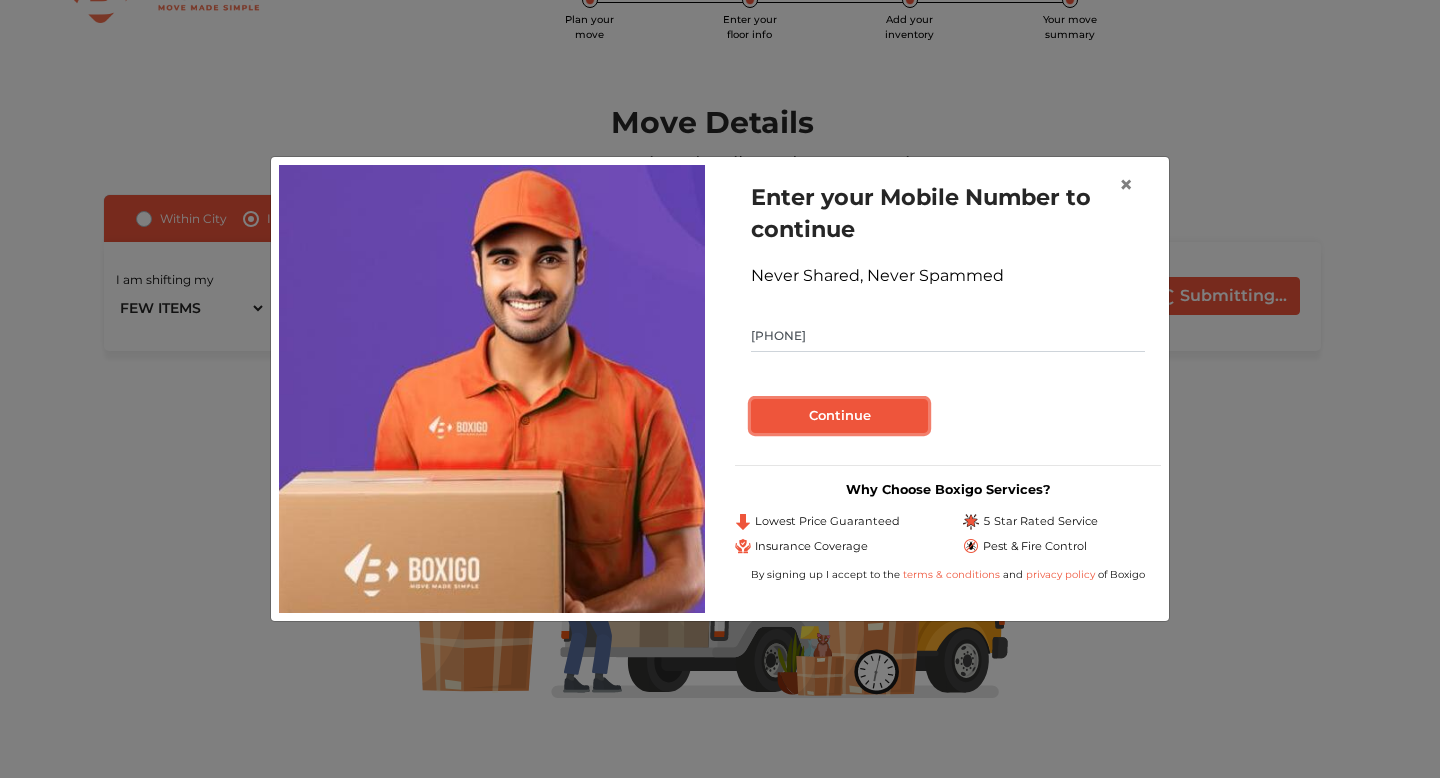click on "Continue" at bounding box center (839, 416) 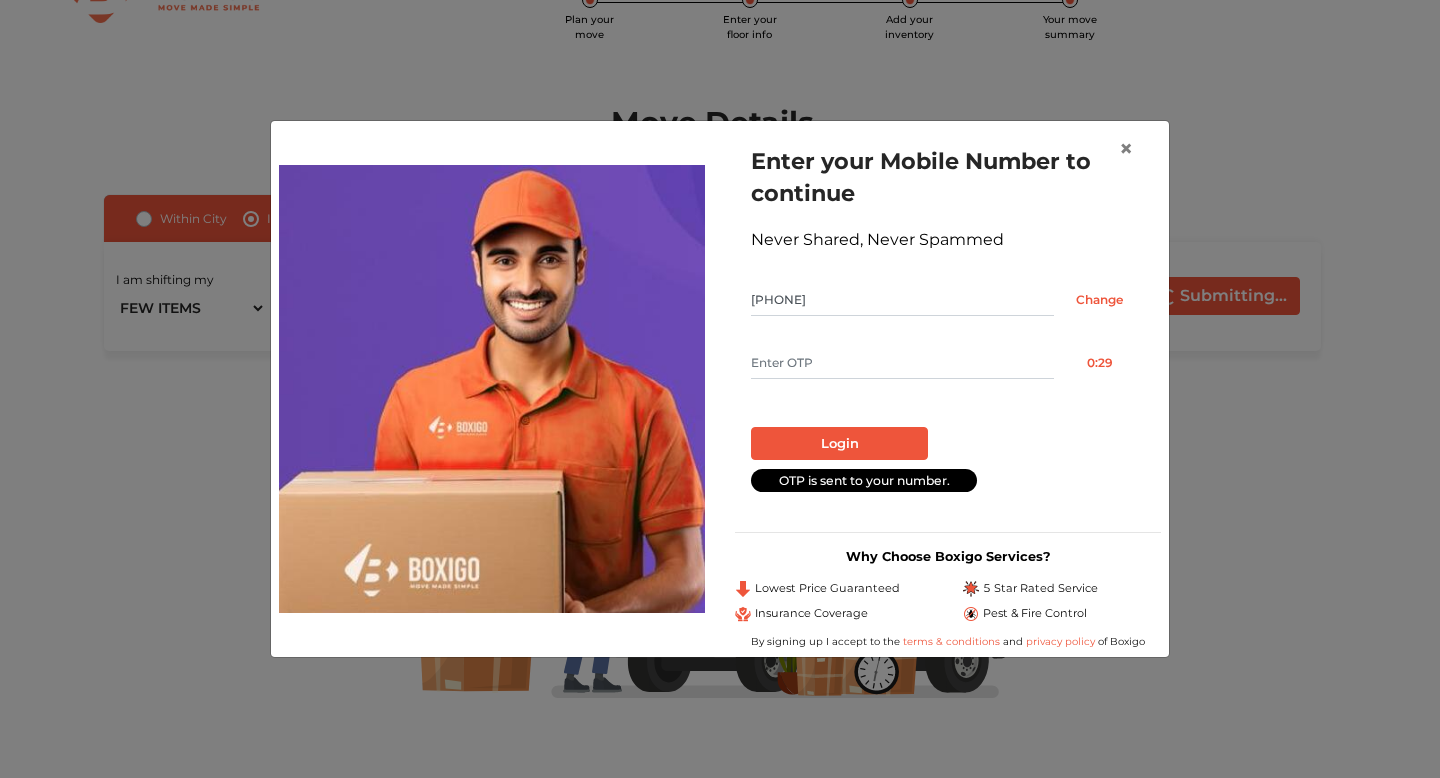 click at bounding box center (902, 363) 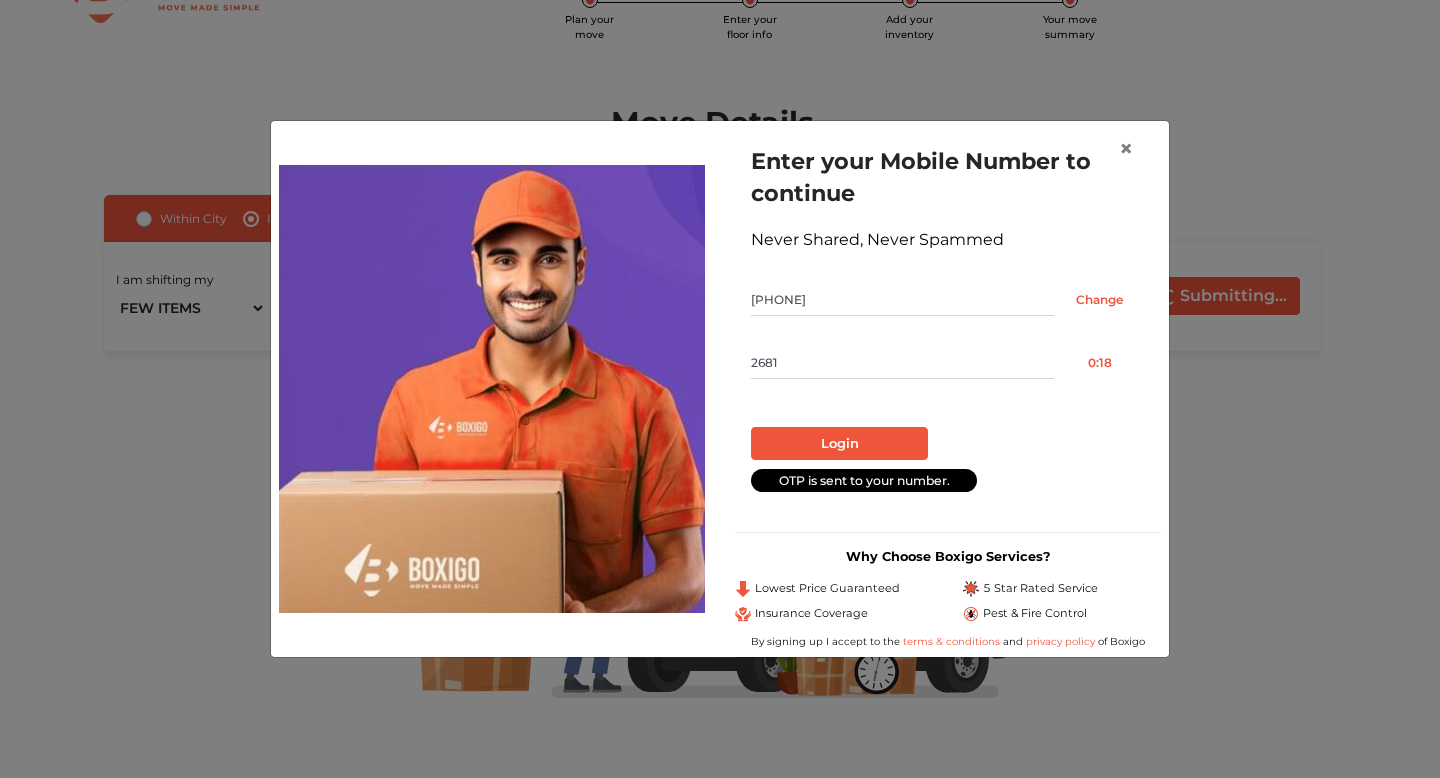 type on "2681" 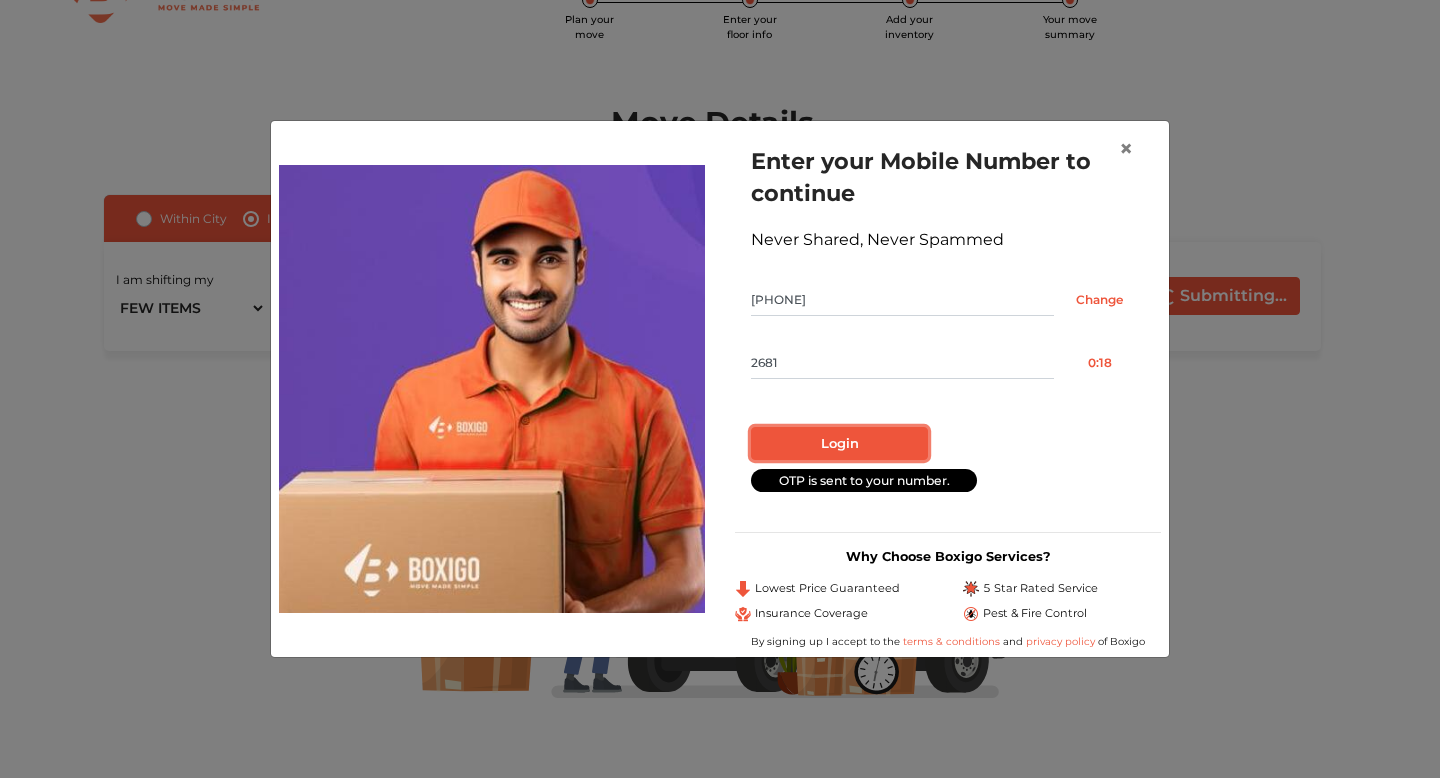 click on "Login" at bounding box center [839, 444] 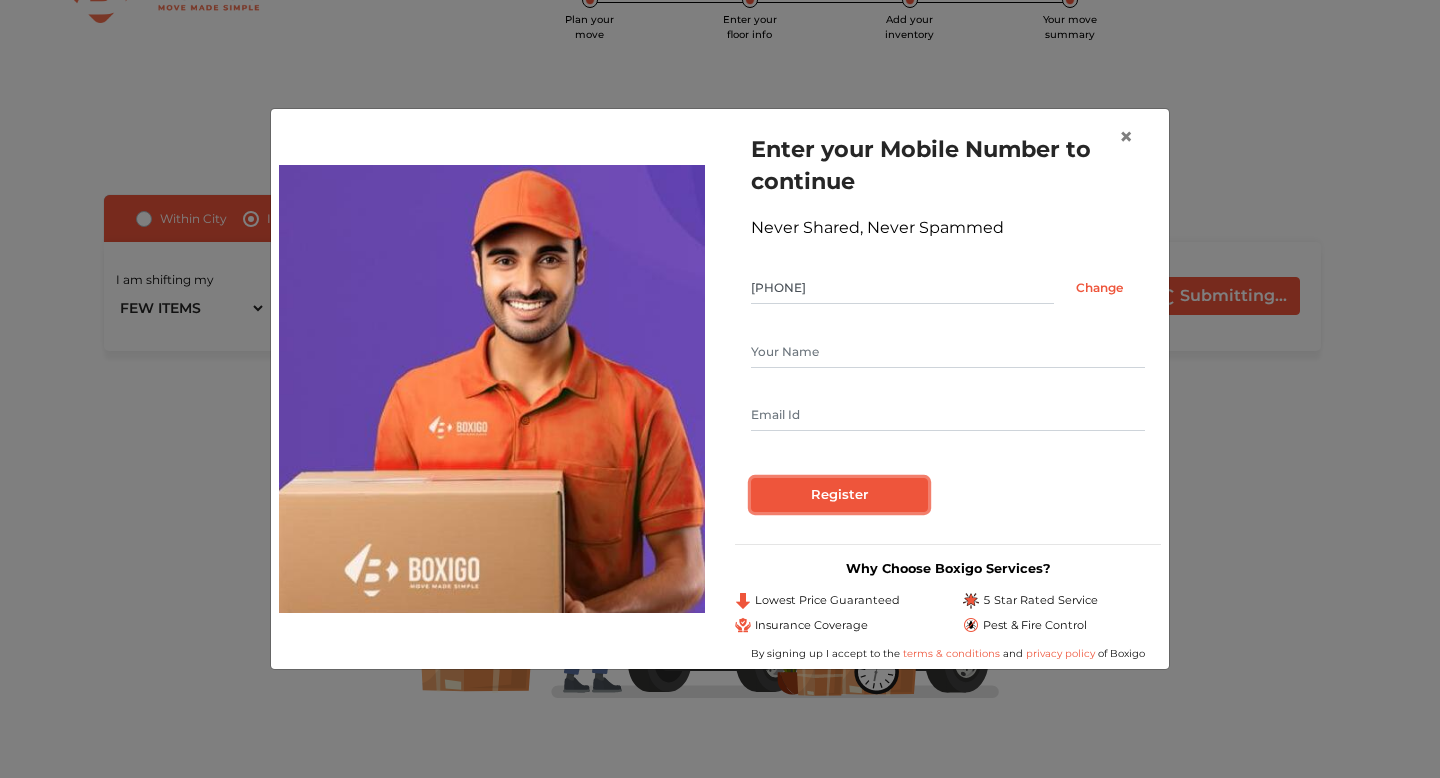 click on "Register" at bounding box center (839, 495) 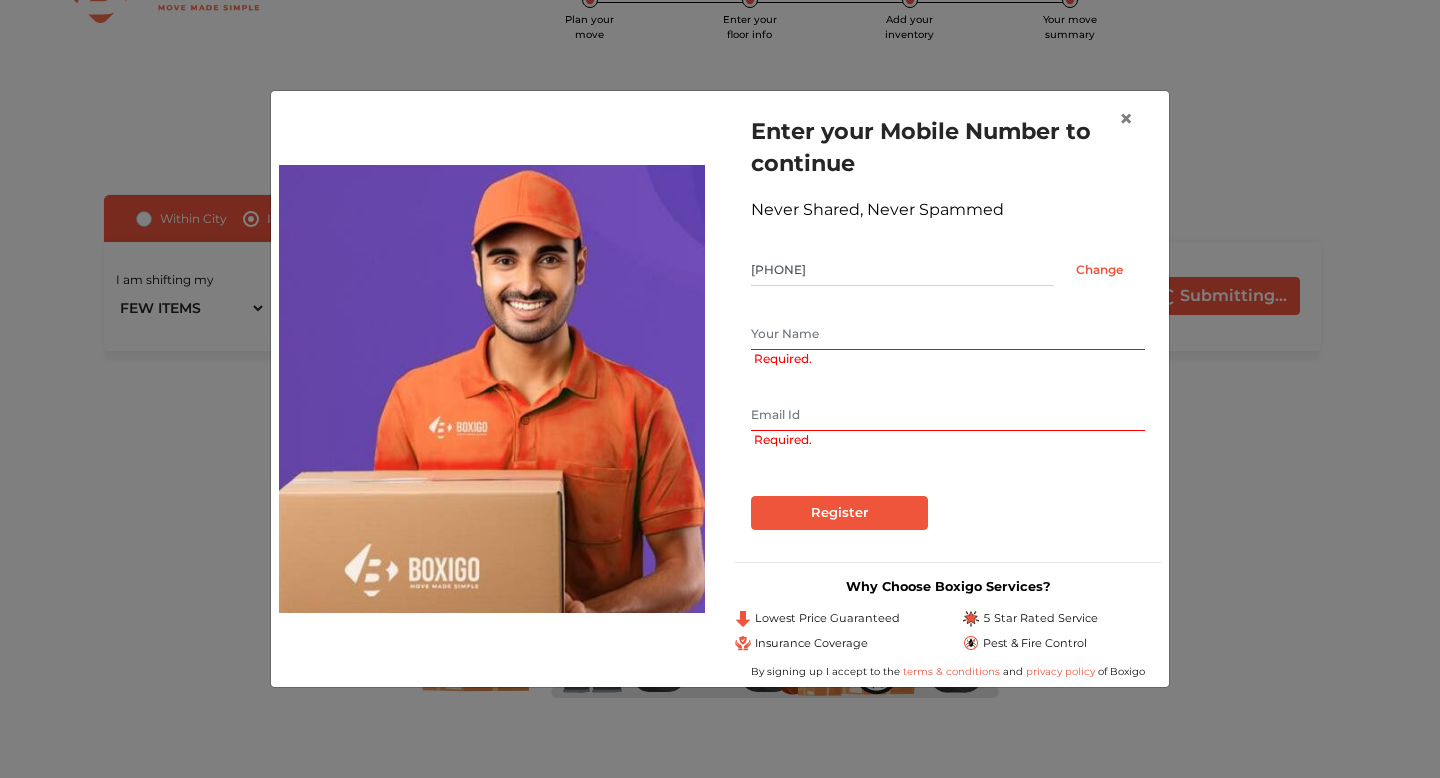 click at bounding box center (948, 334) 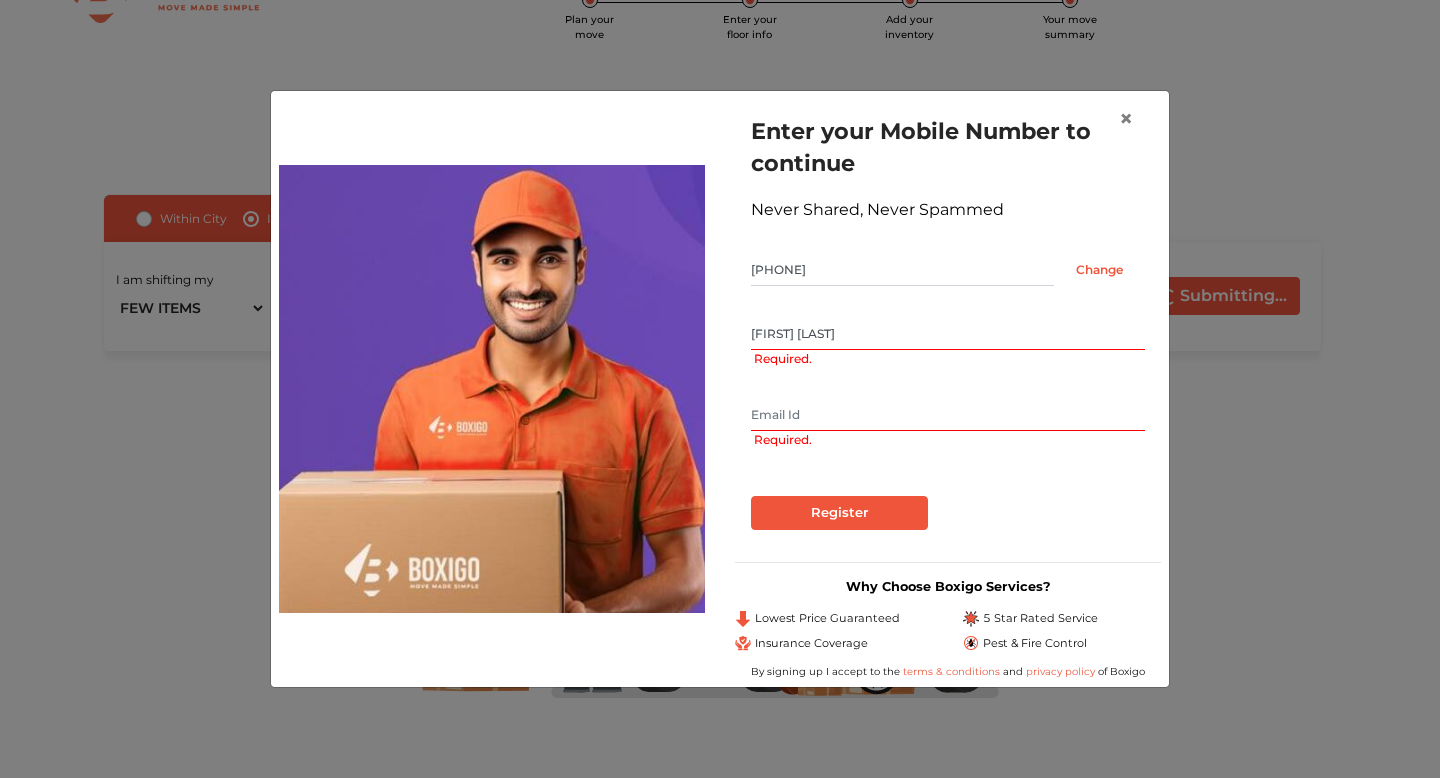 type on "[EMAIL]" 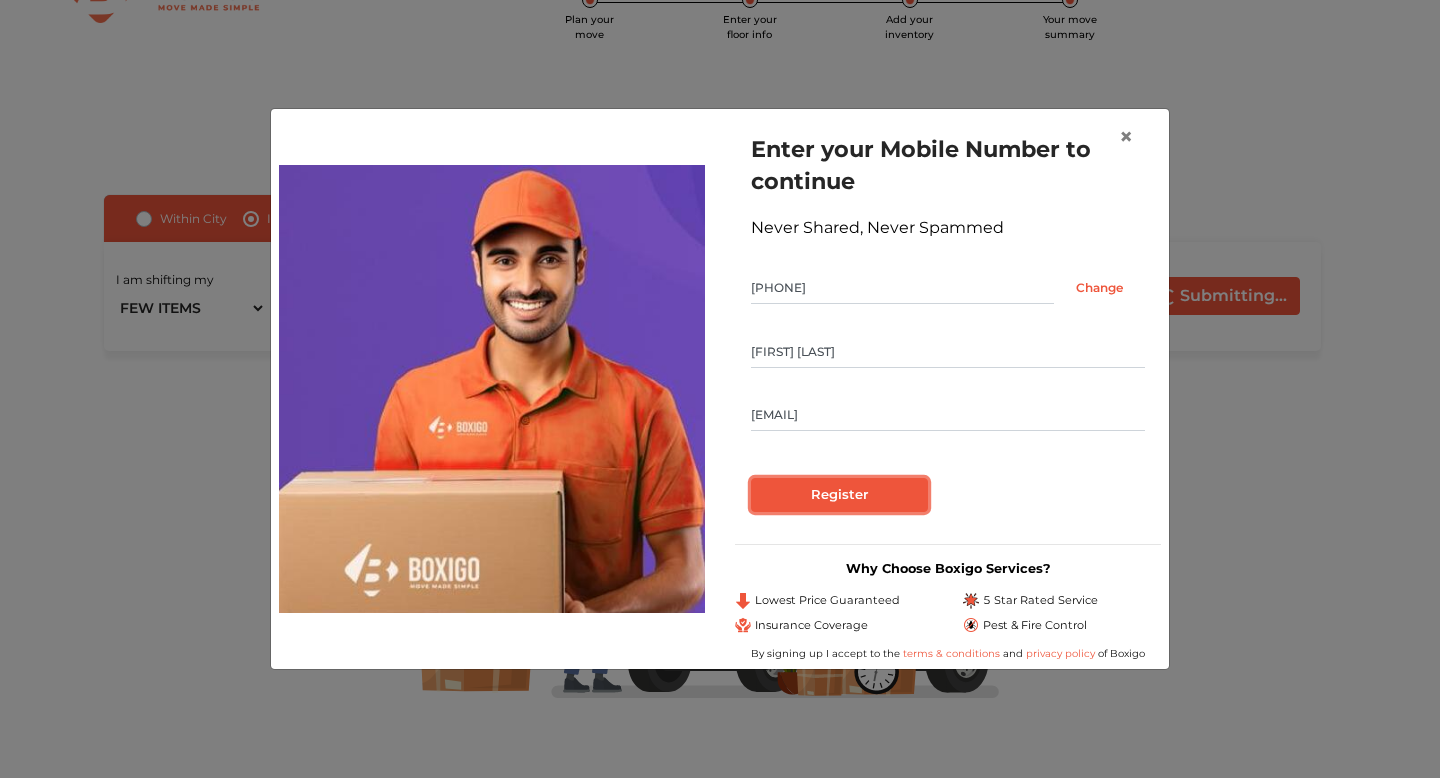 click on "Register" at bounding box center (839, 495) 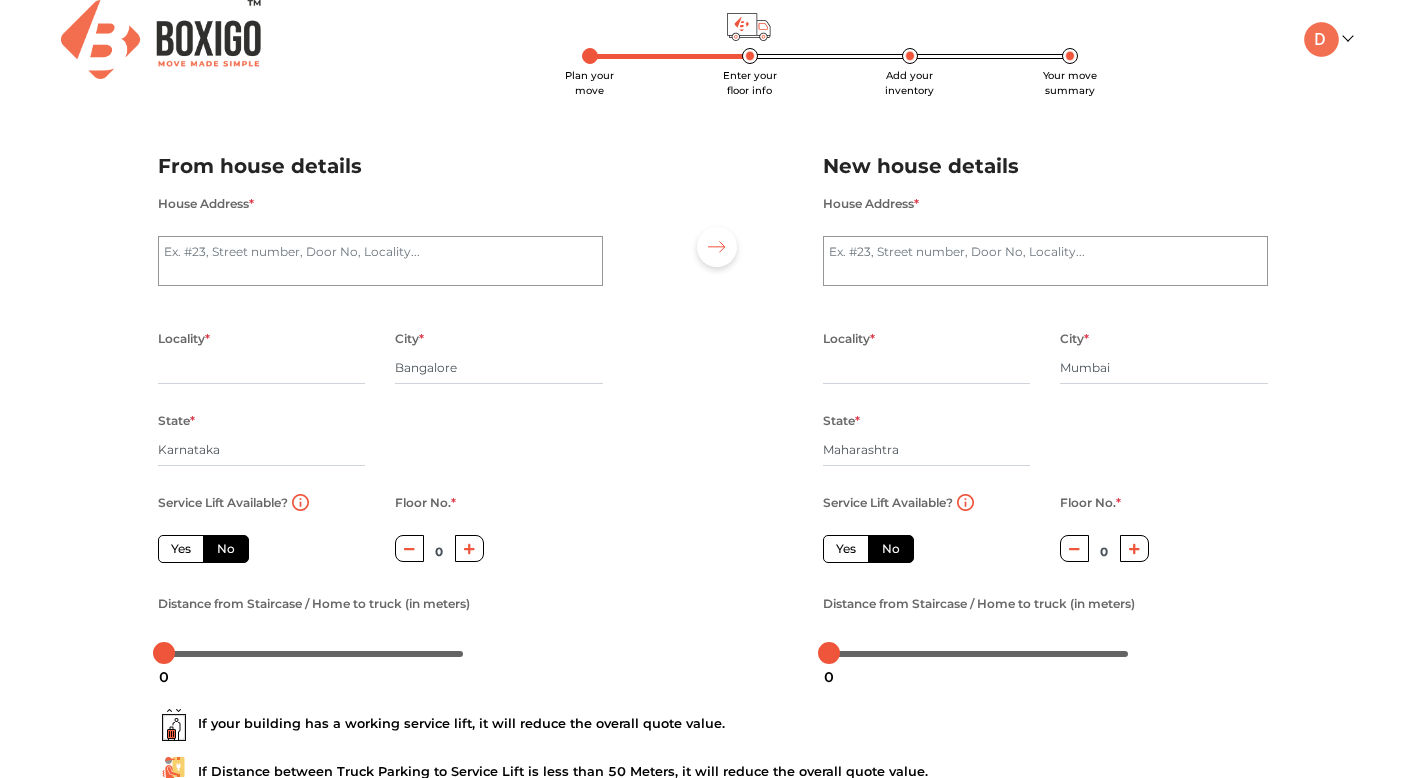 scroll, scrollTop: 0, scrollLeft: 0, axis: both 